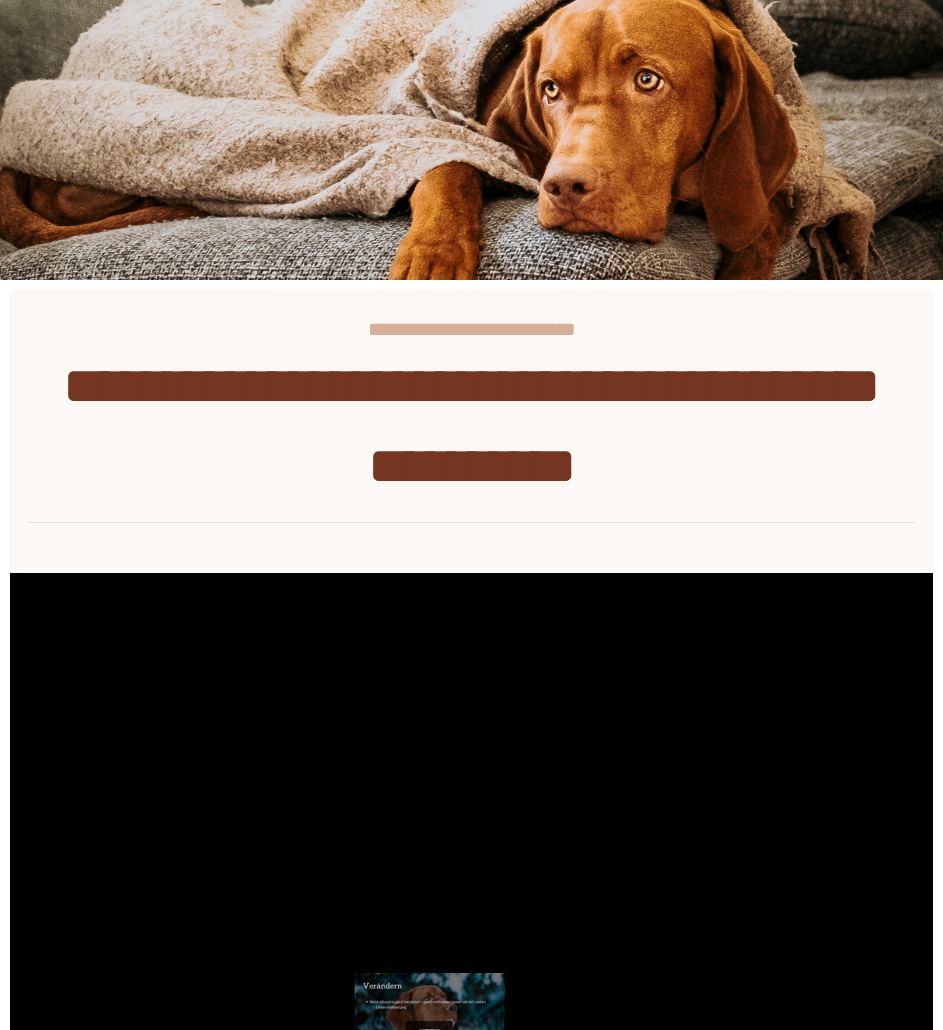scroll, scrollTop: 249, scrollLeft: 0, axis: vertical 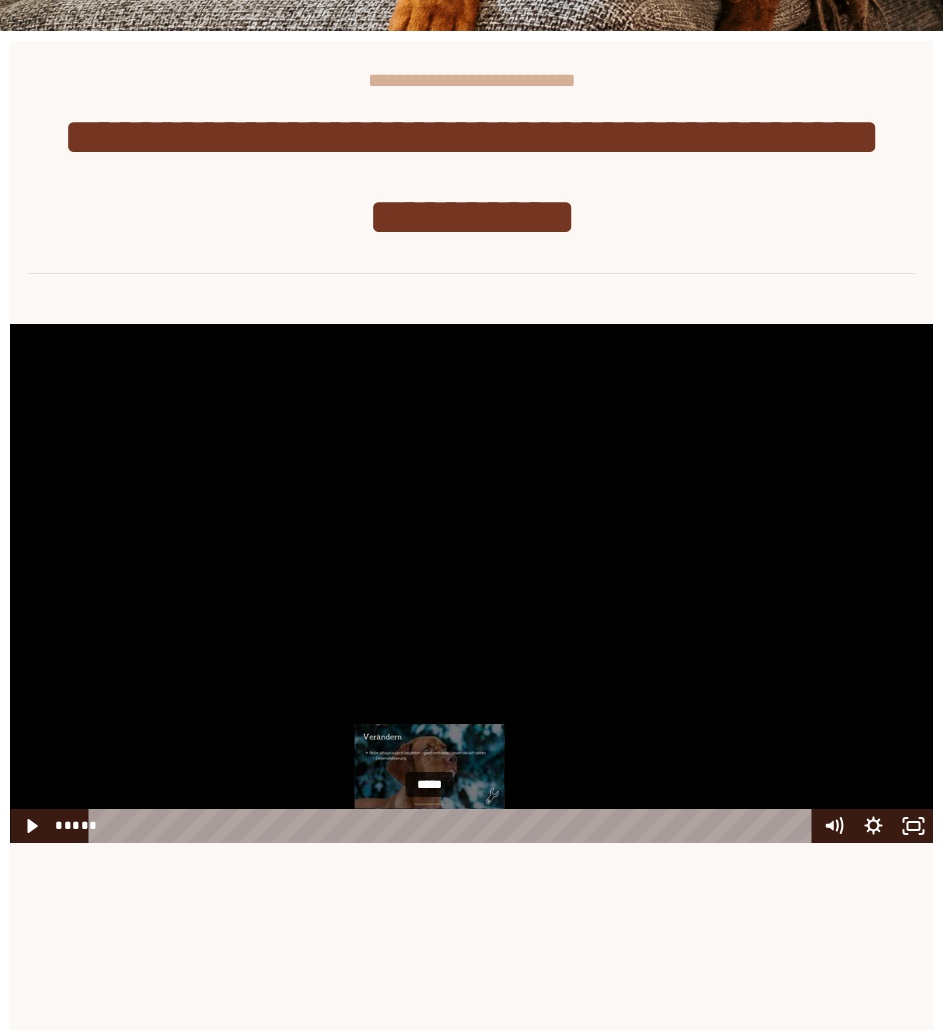 click at bounding box center [433, 825] 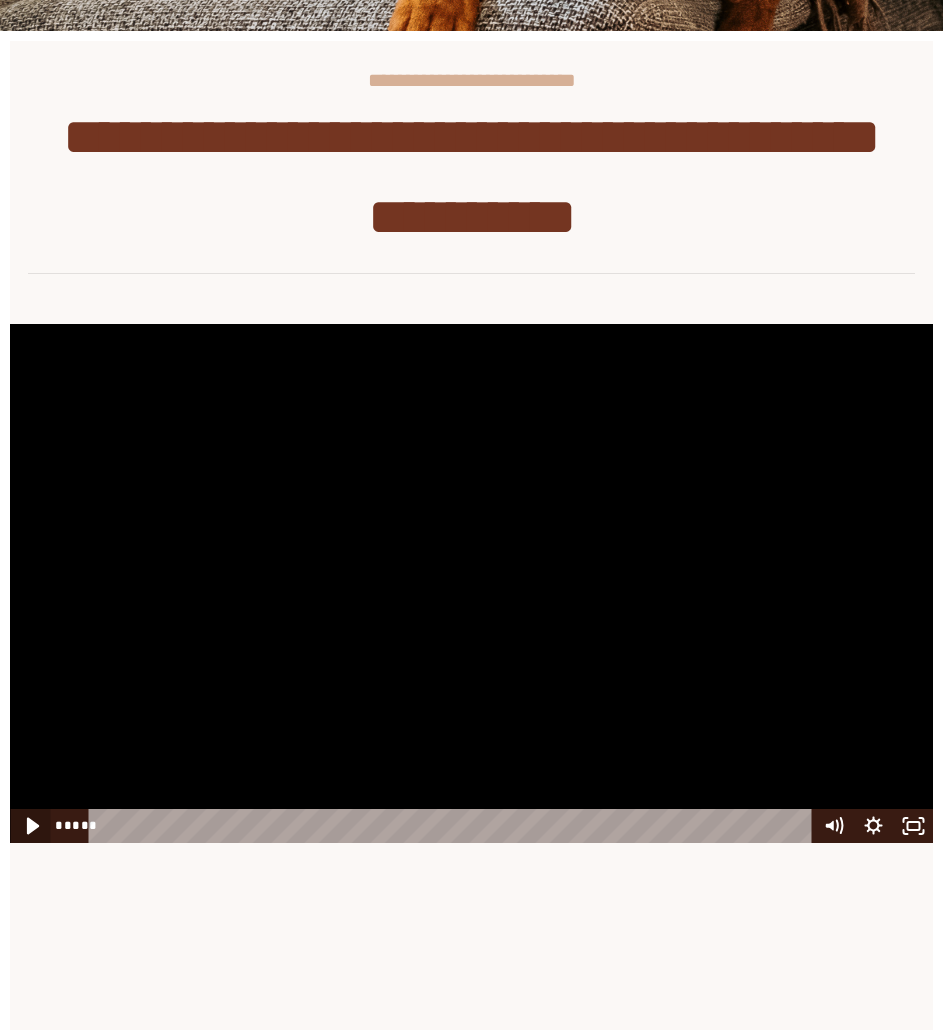 click 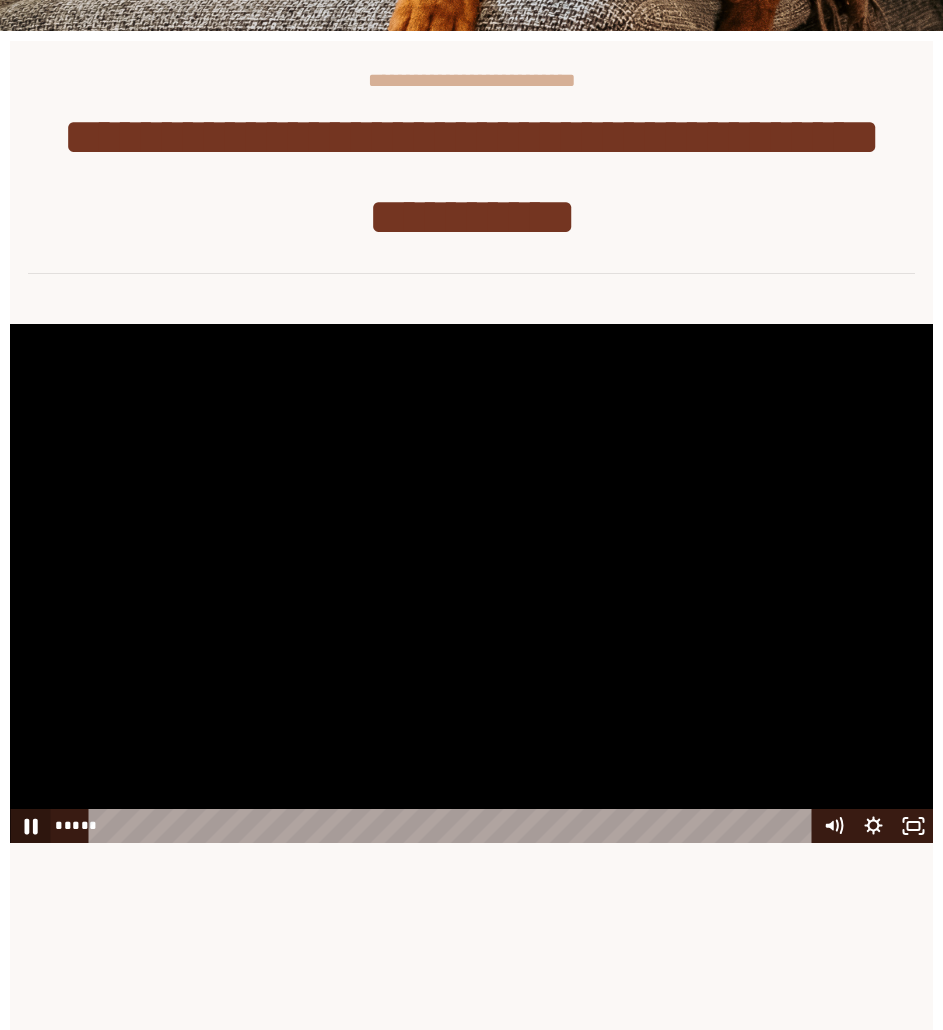 click 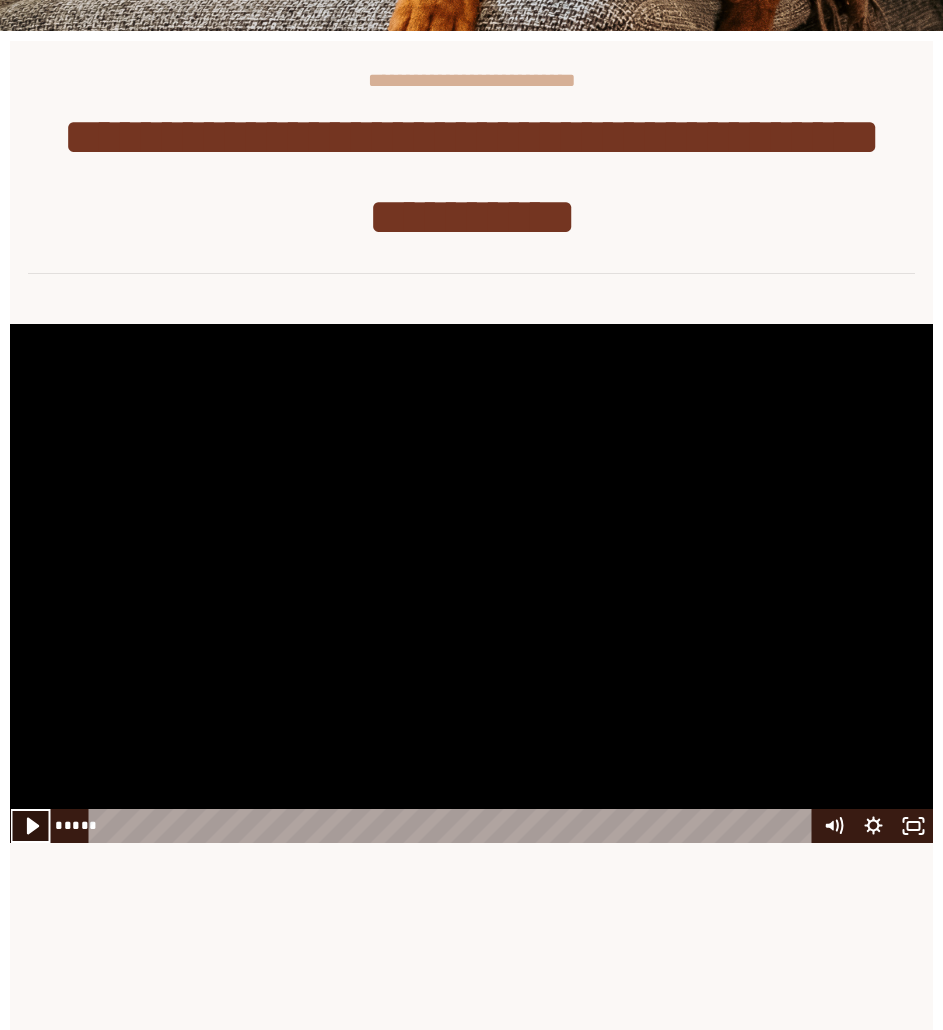 click 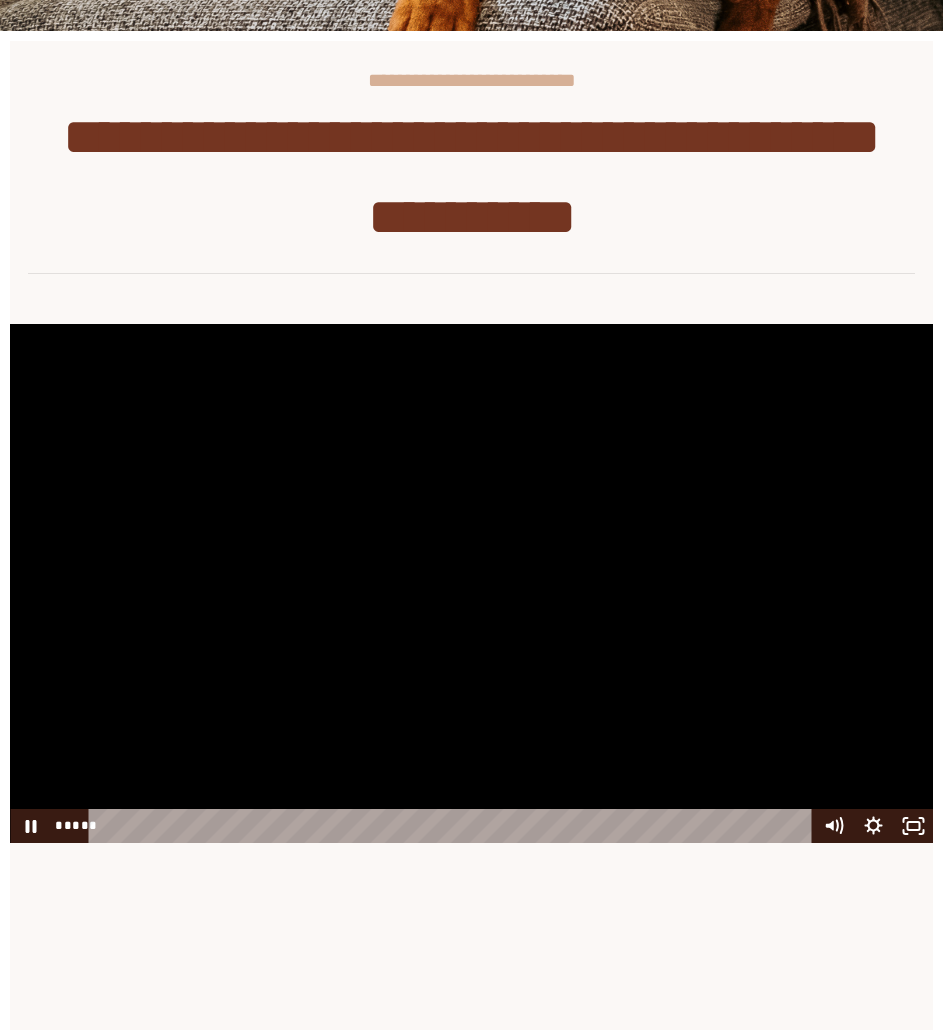 click on "**********" at bounding box center (471, 1055) 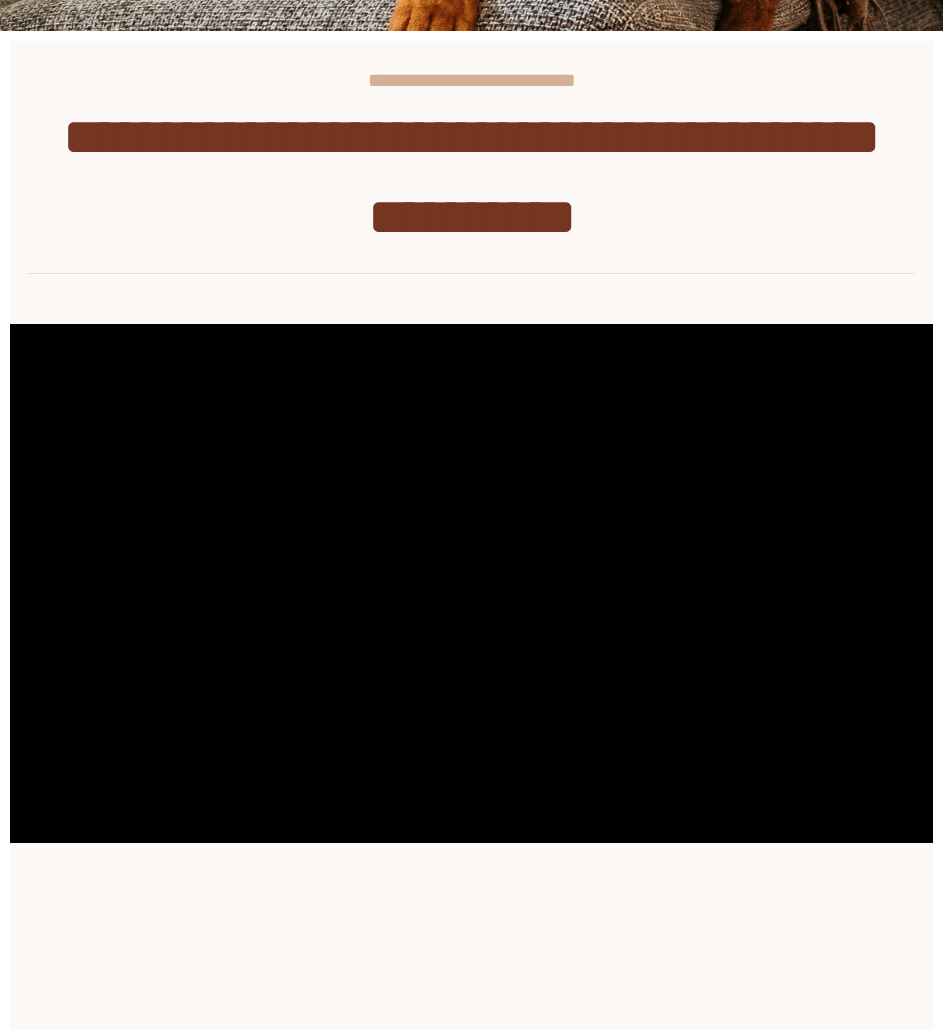 click on "**********" at bounding box center [471, 1055] 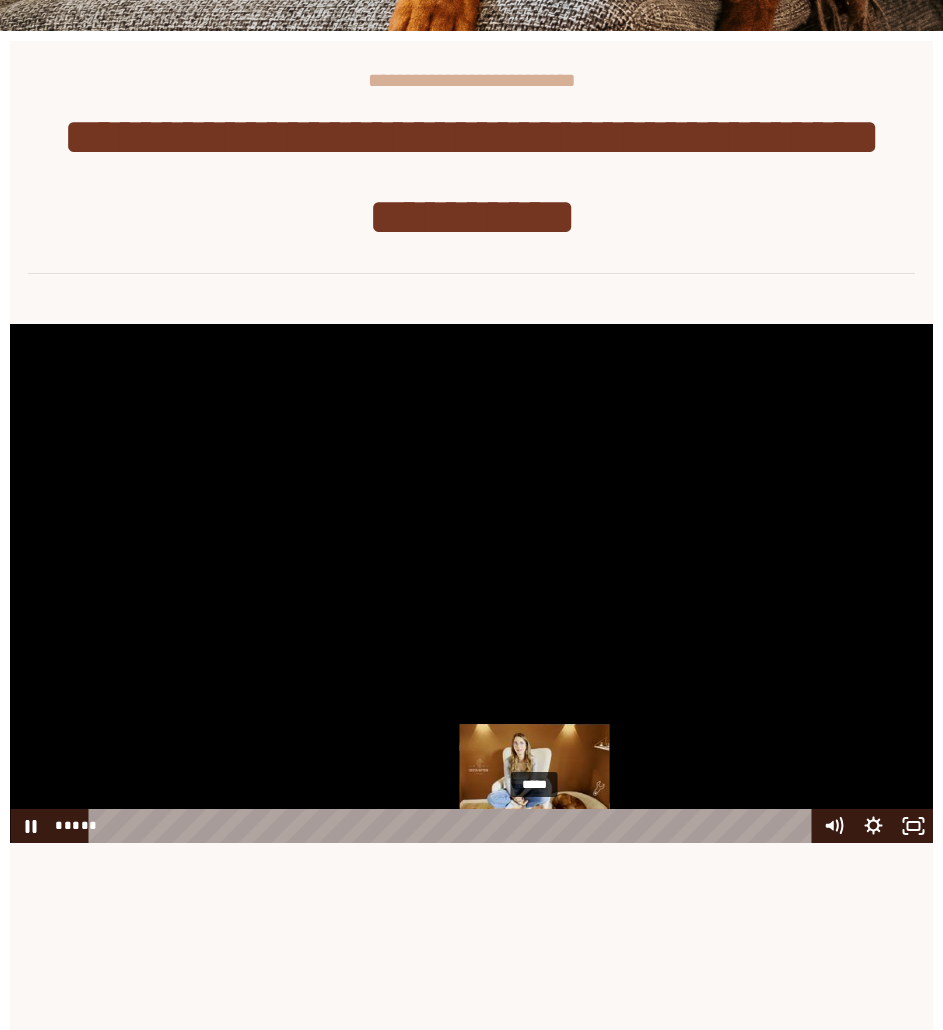 click on "*****" at bounding box center [453, 826] 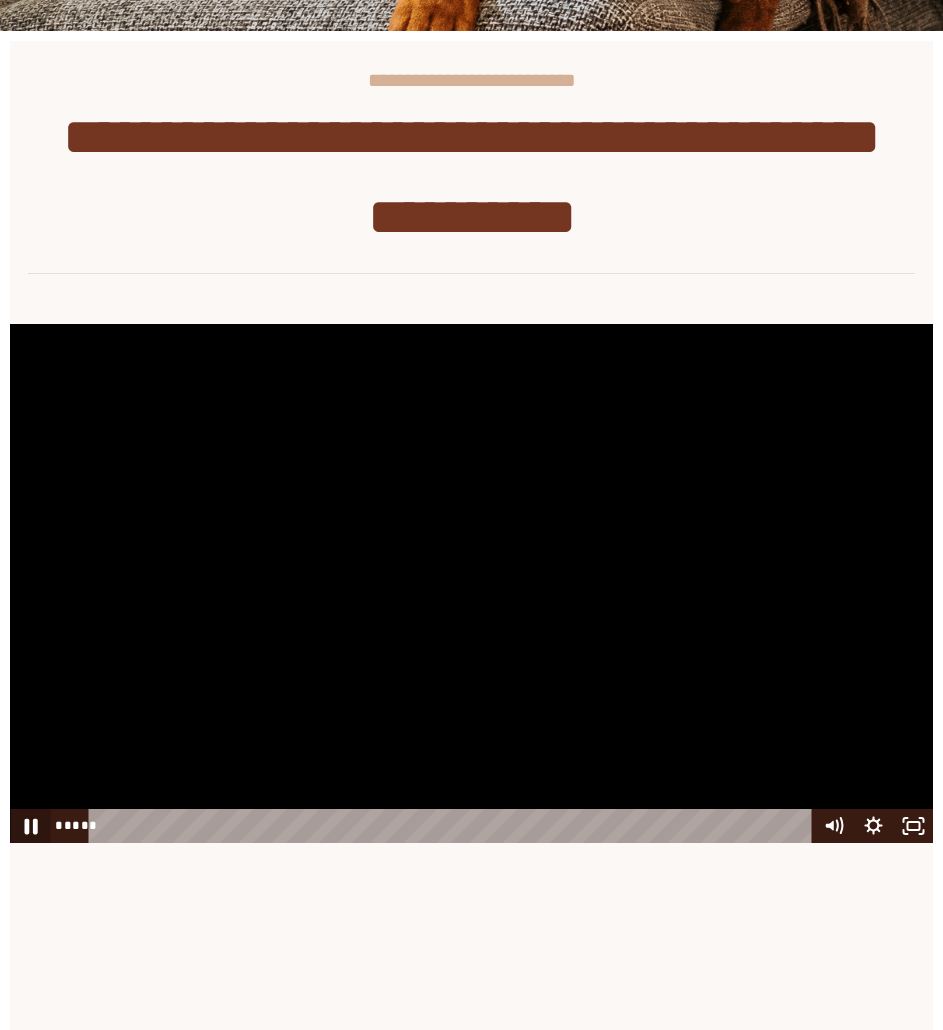 click 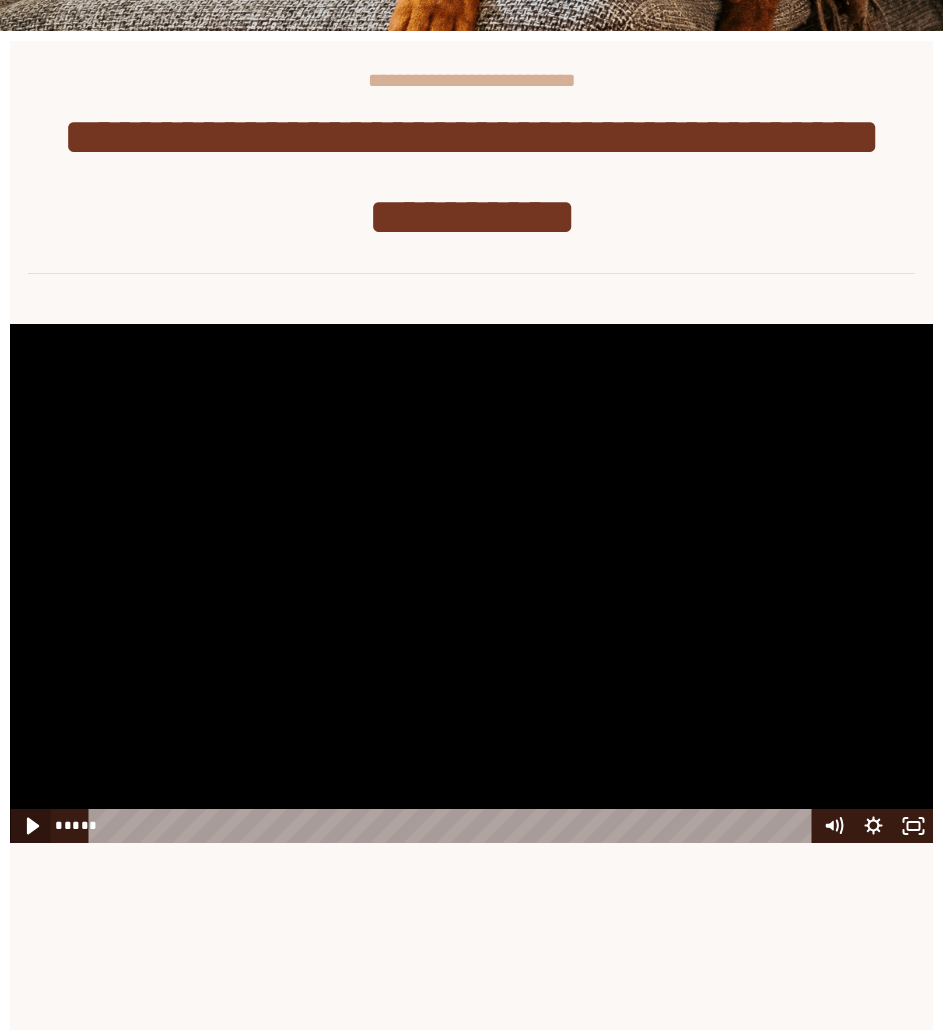 click 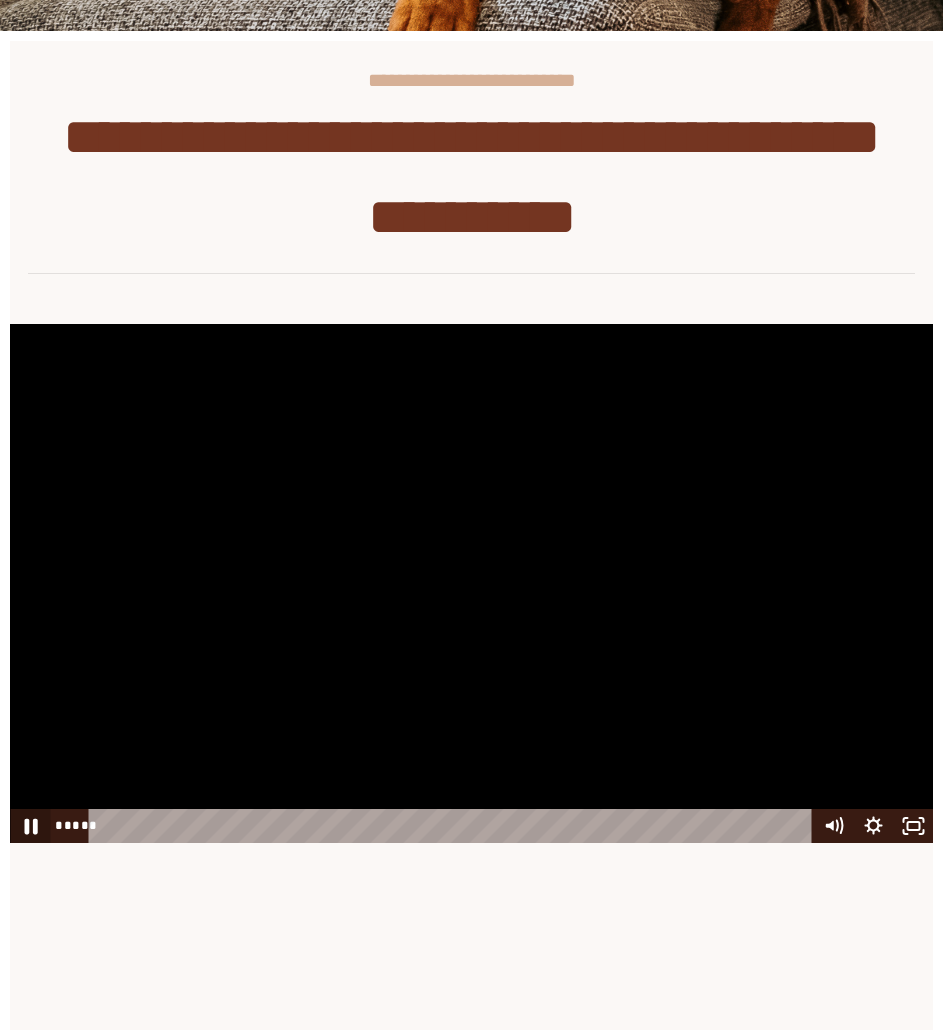 click 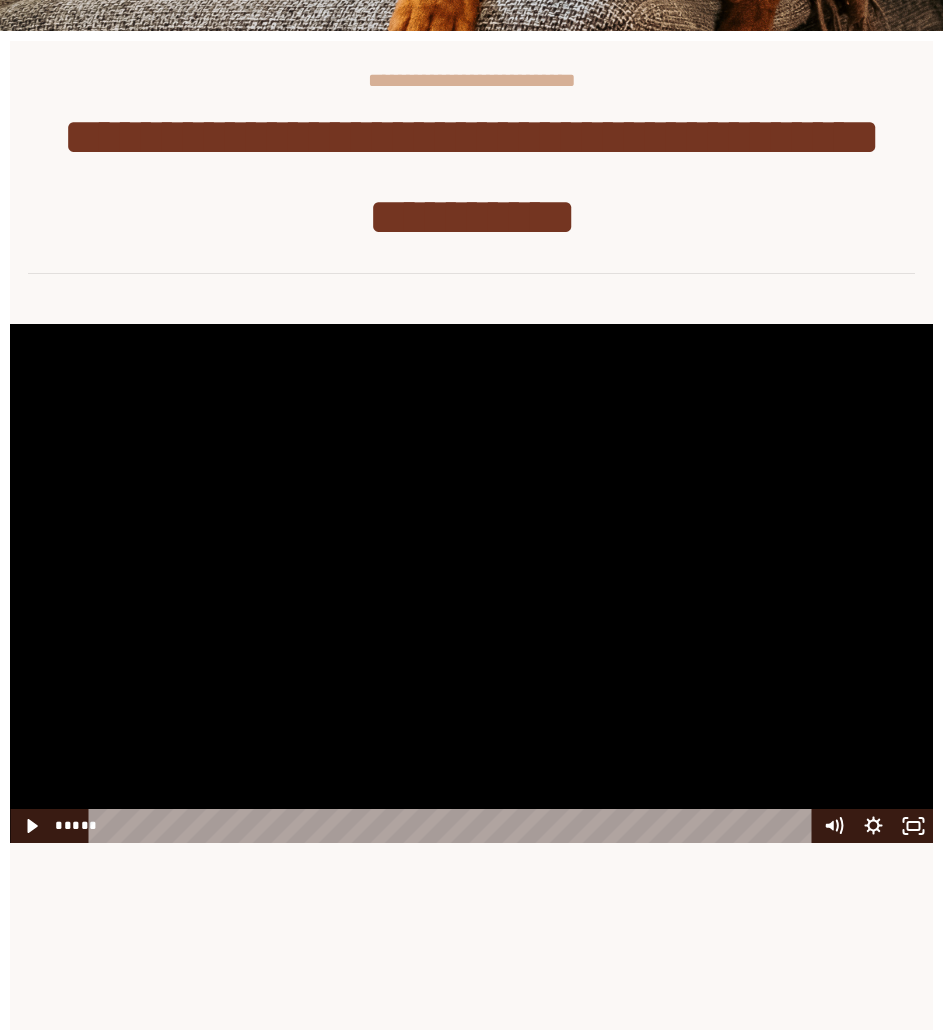 click at bounding box center (471, 988) 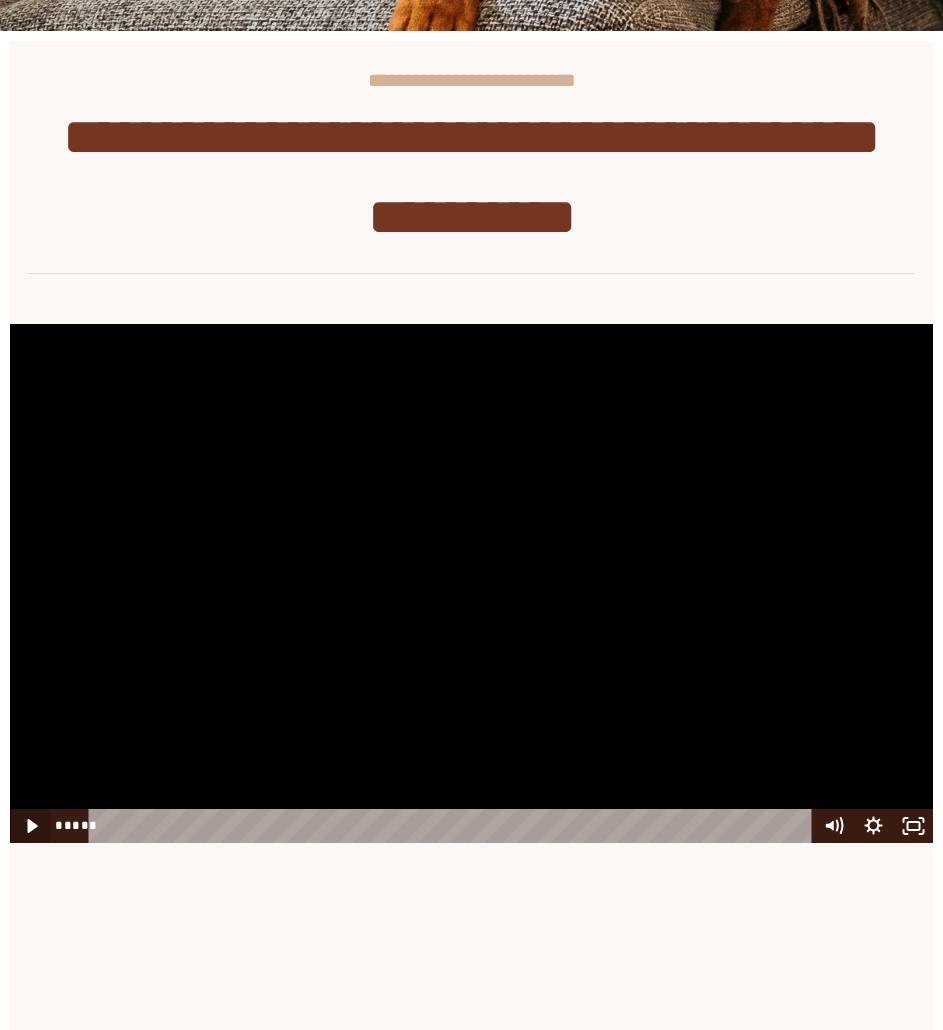 click 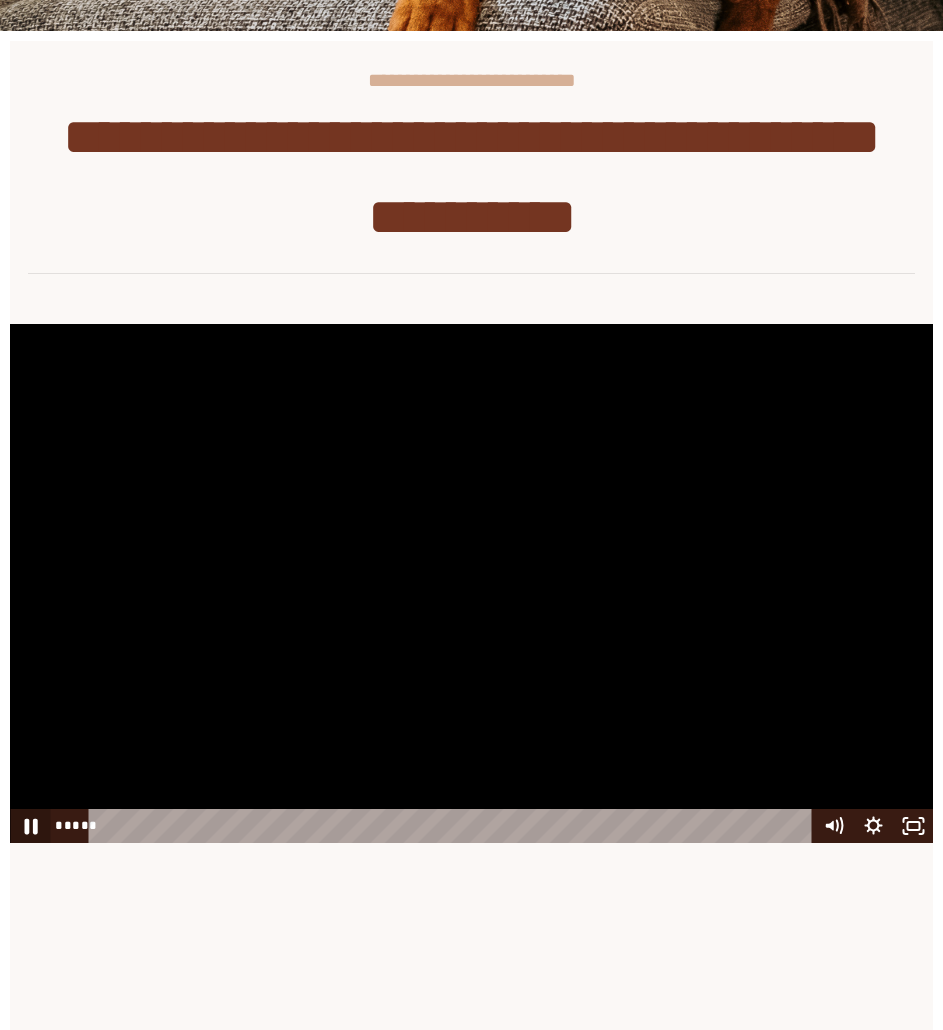 click 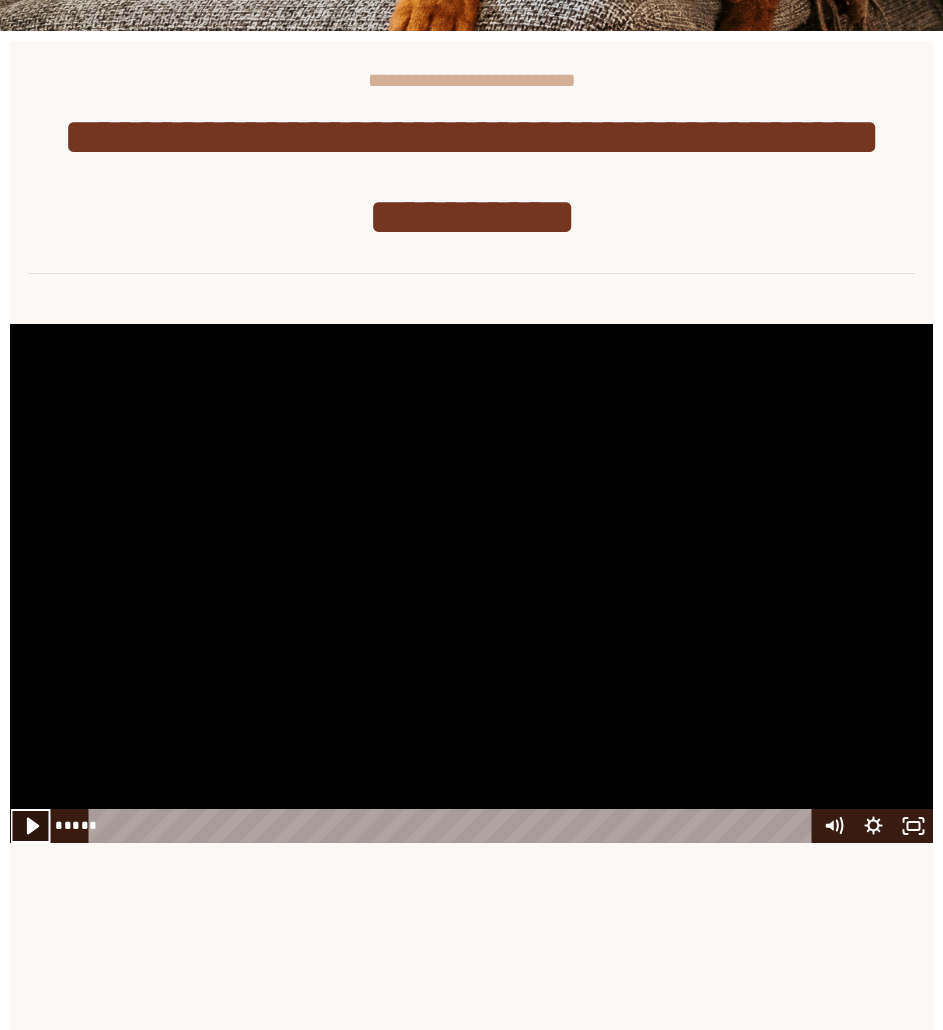 click 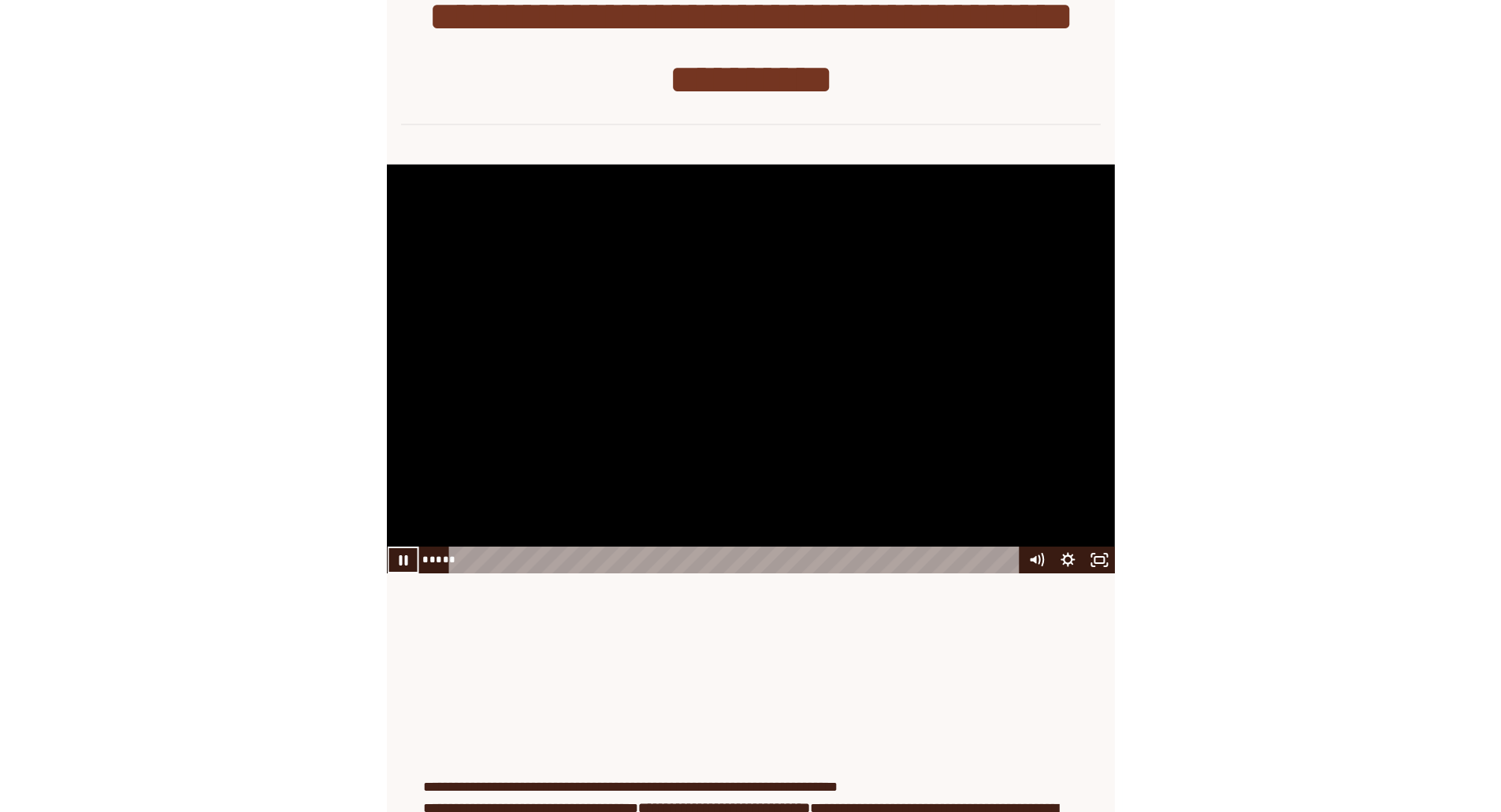 scroll, scrollTop: 289, scrollLeft: 0, axis: vertical 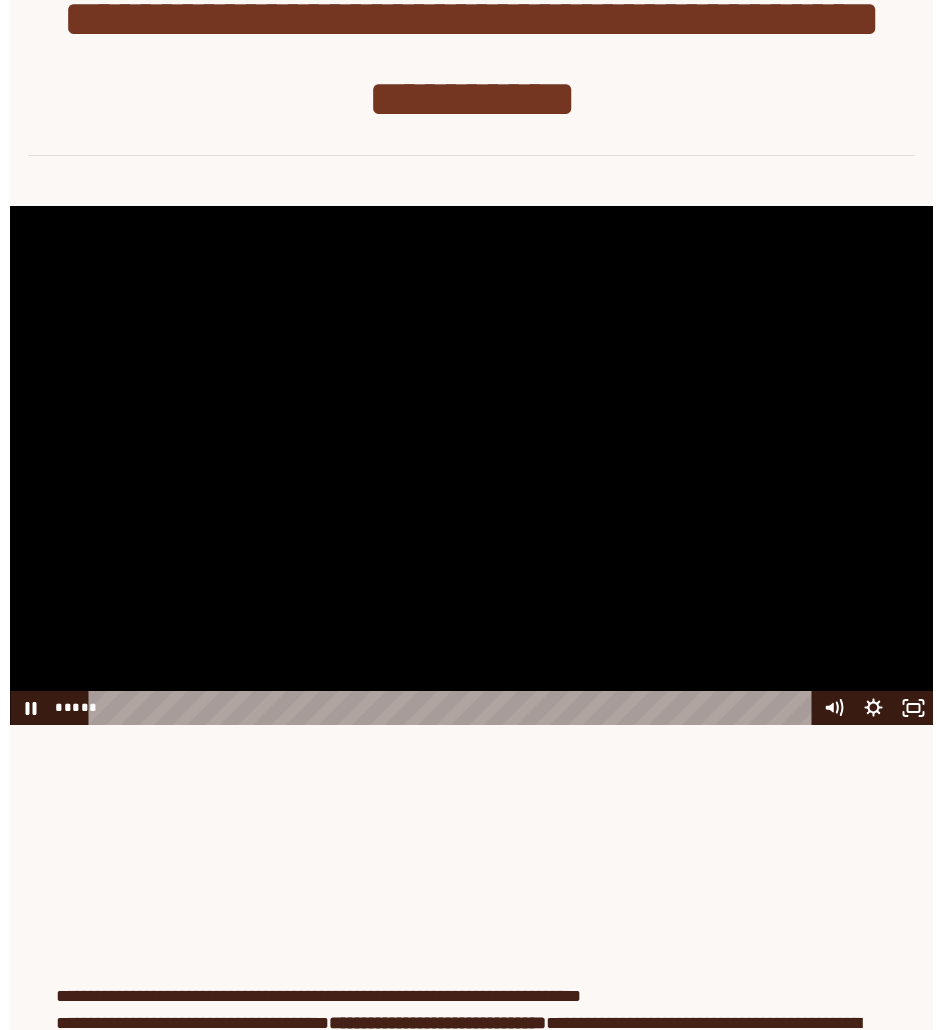 click at bounding box center (471, 870) 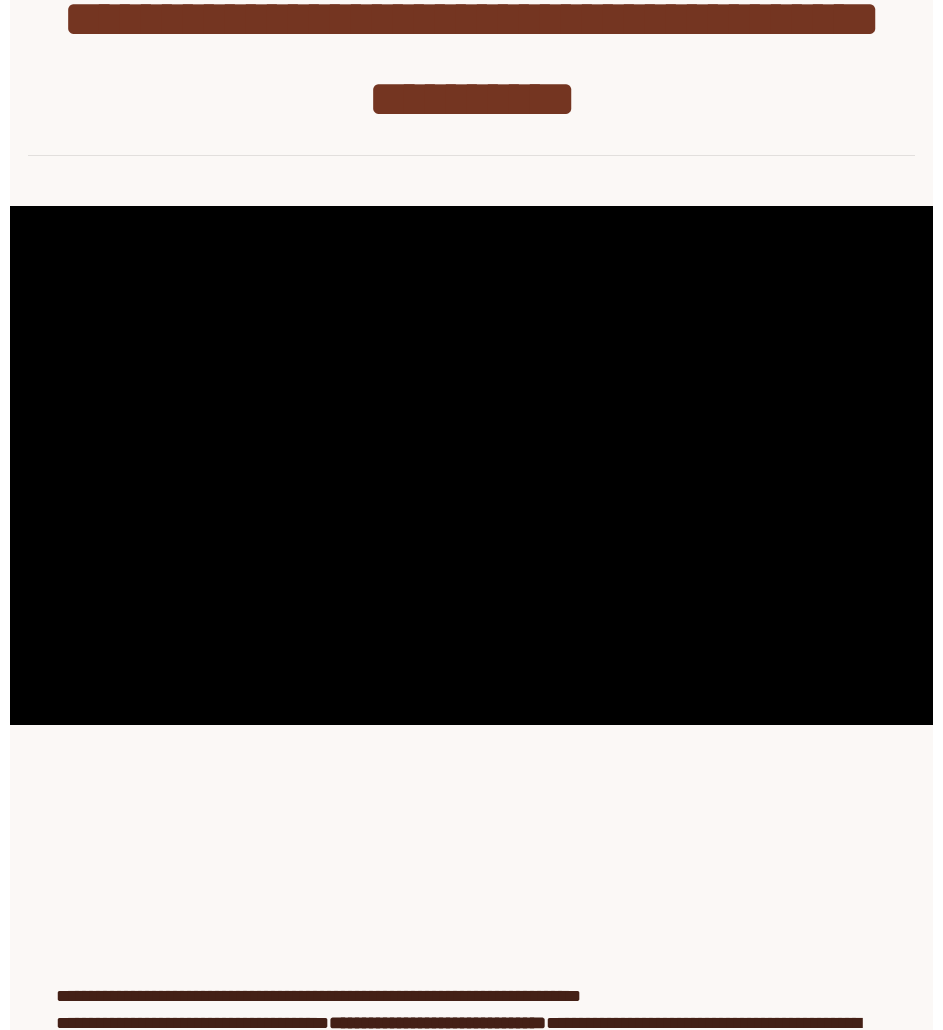 click on "**********" at bounding box center (471, 937) 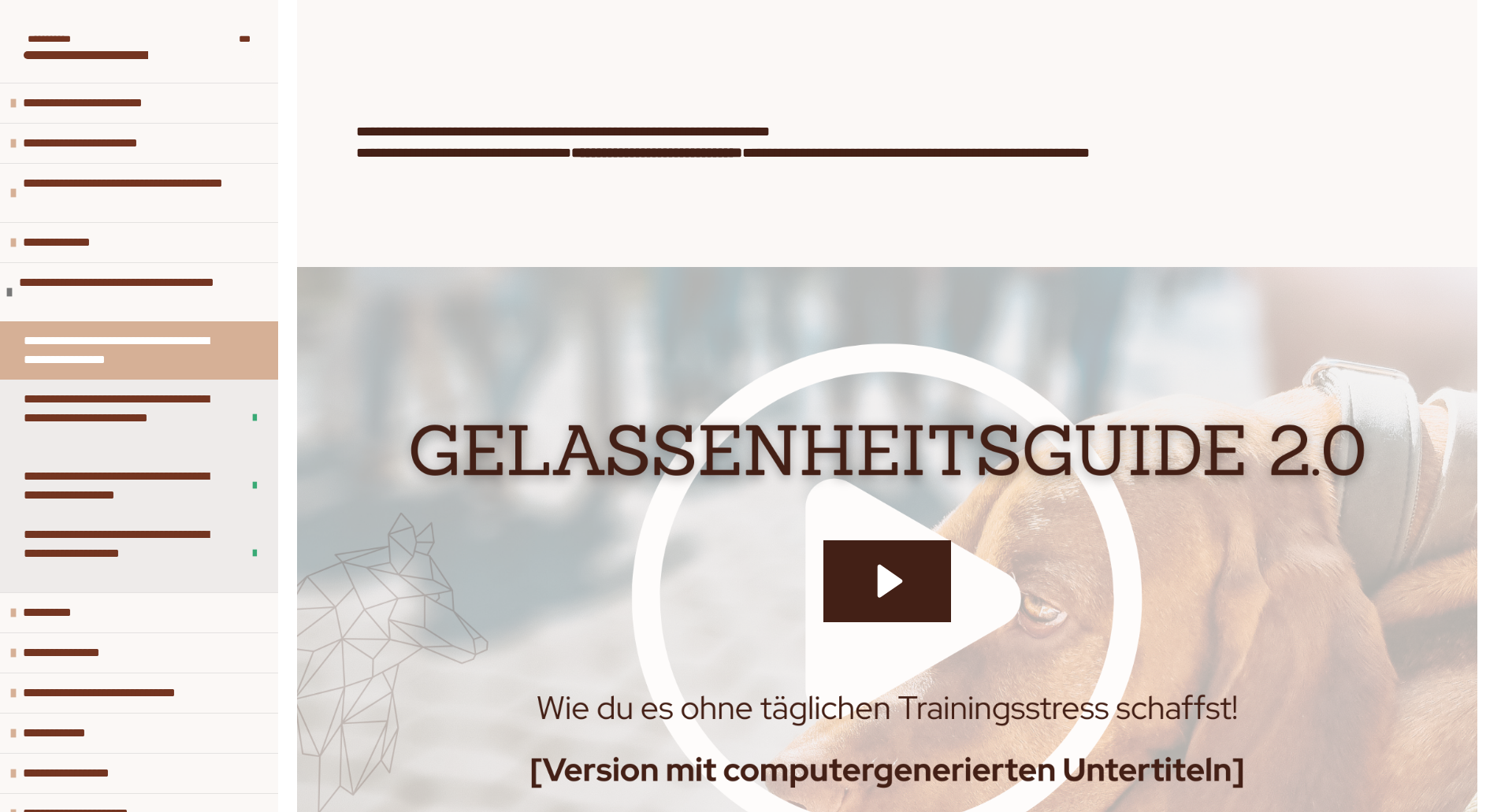scroll, scrollTop: 1414, scrollLeft: 0, axis: vertical 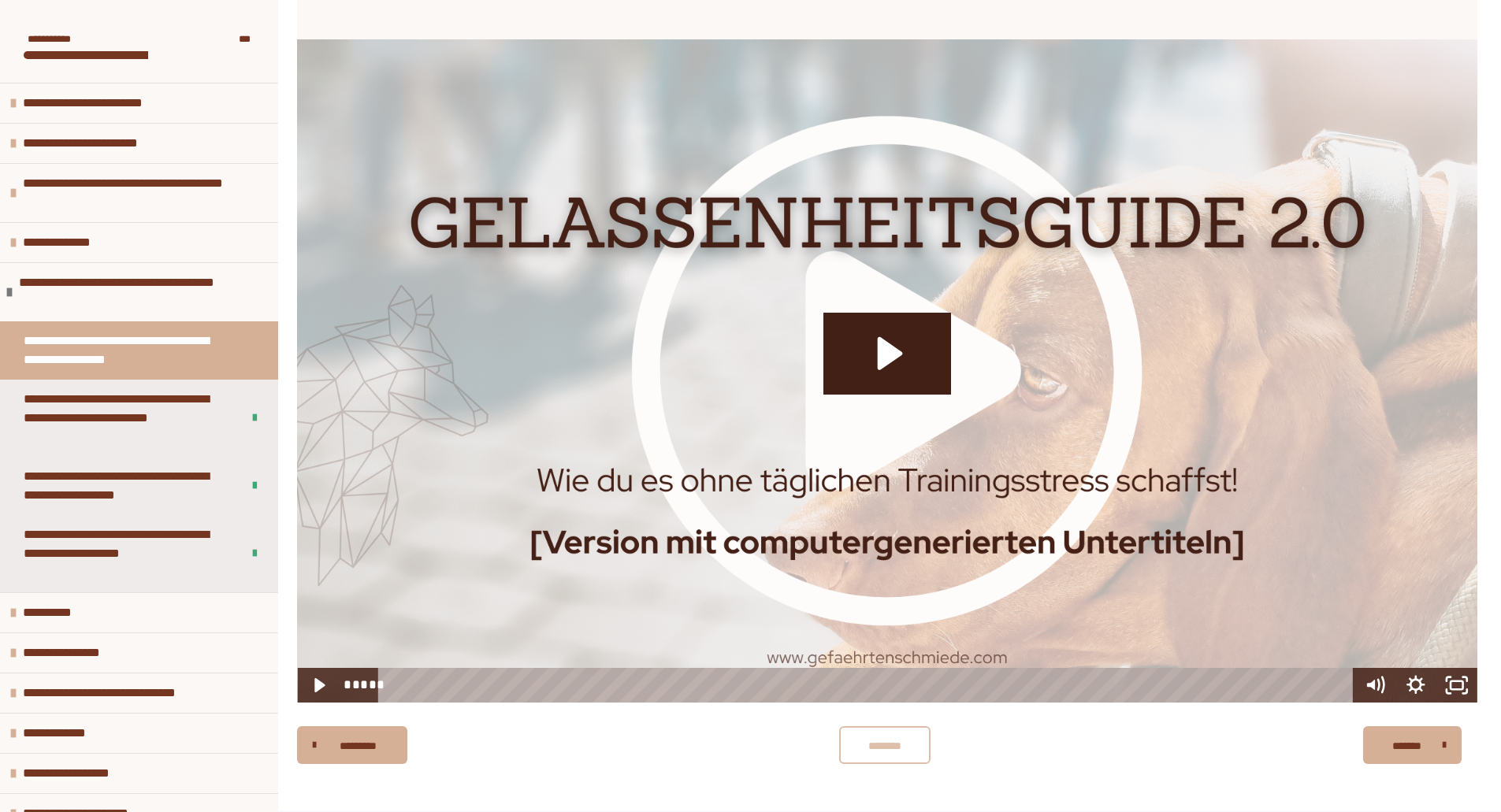 click on "********" at bounding box center (885, 746) 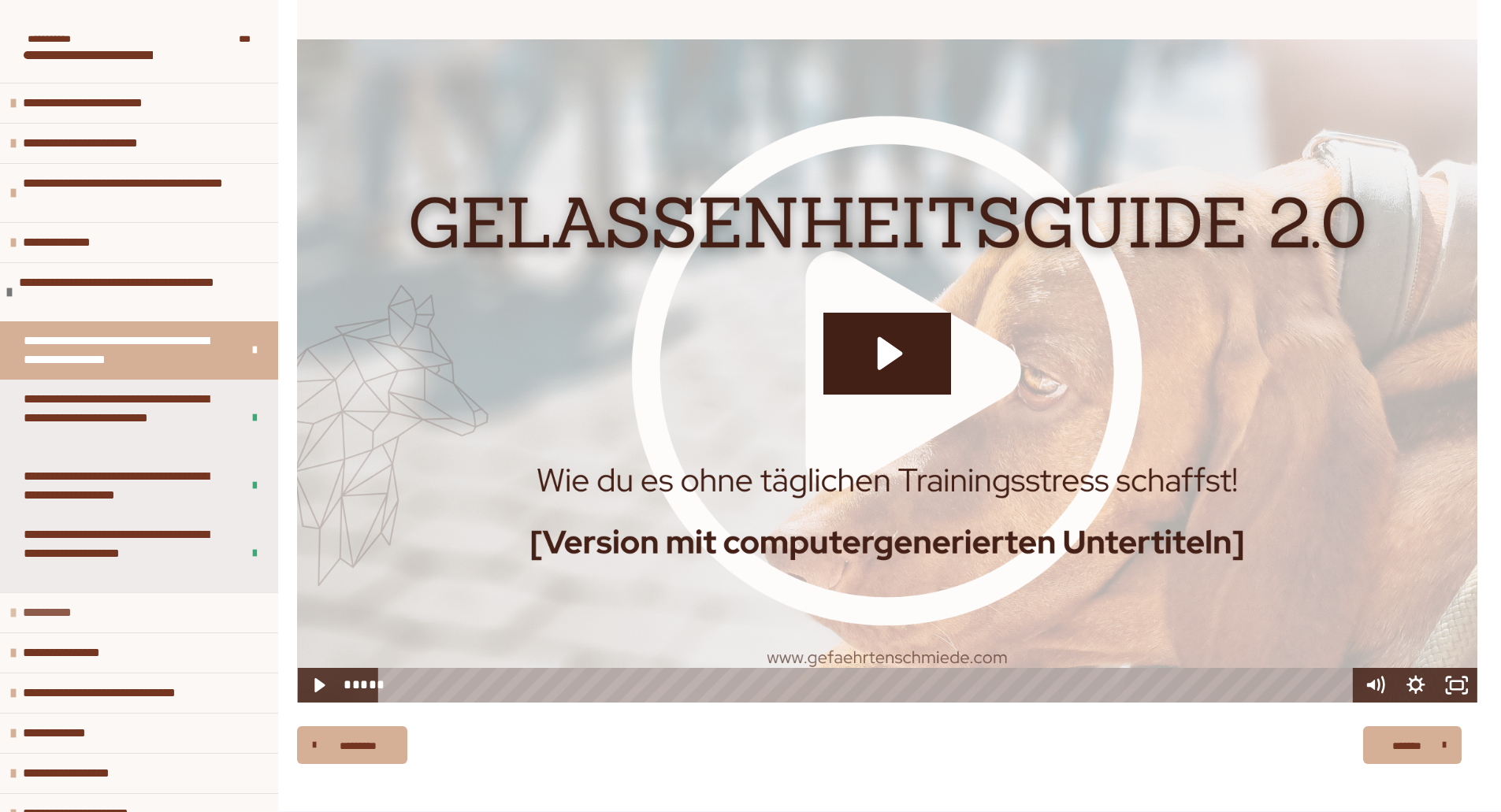 click on "**********" at bounding box center (139, 612) 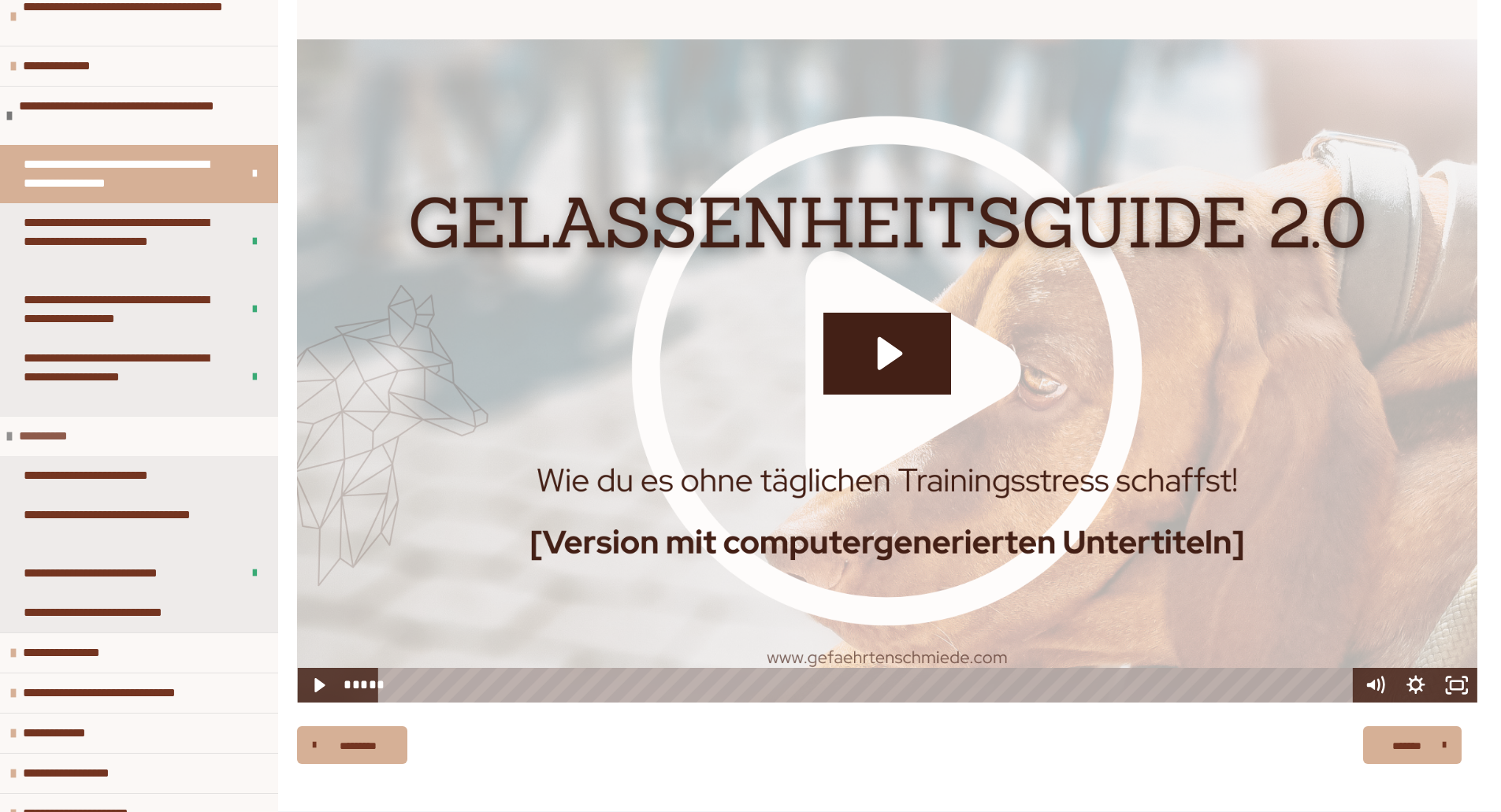 scroll, scrollTop: 177, scrollLeft: 0, axis: vertical 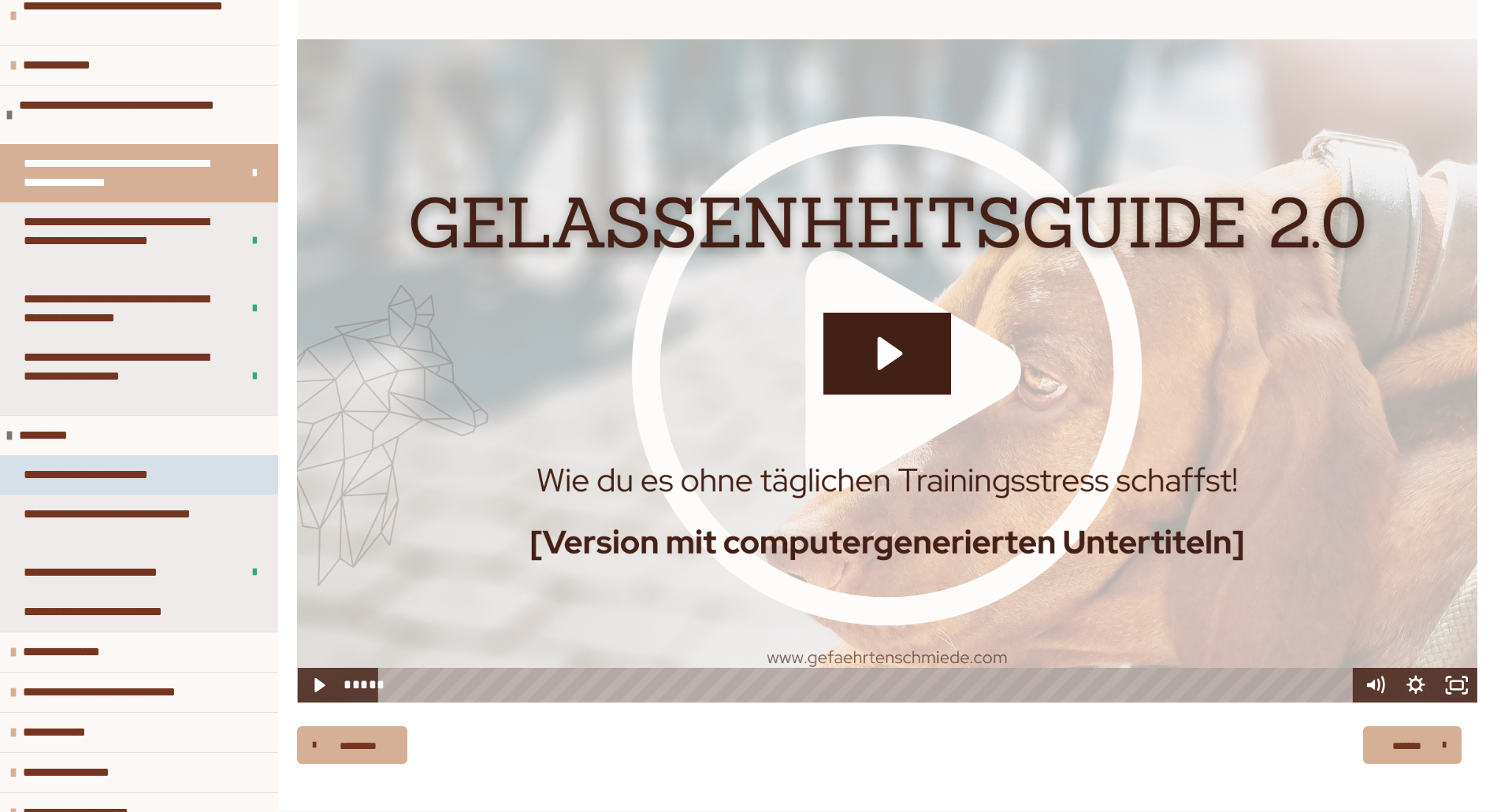 click on "**********" at bounding box center (102, 475) 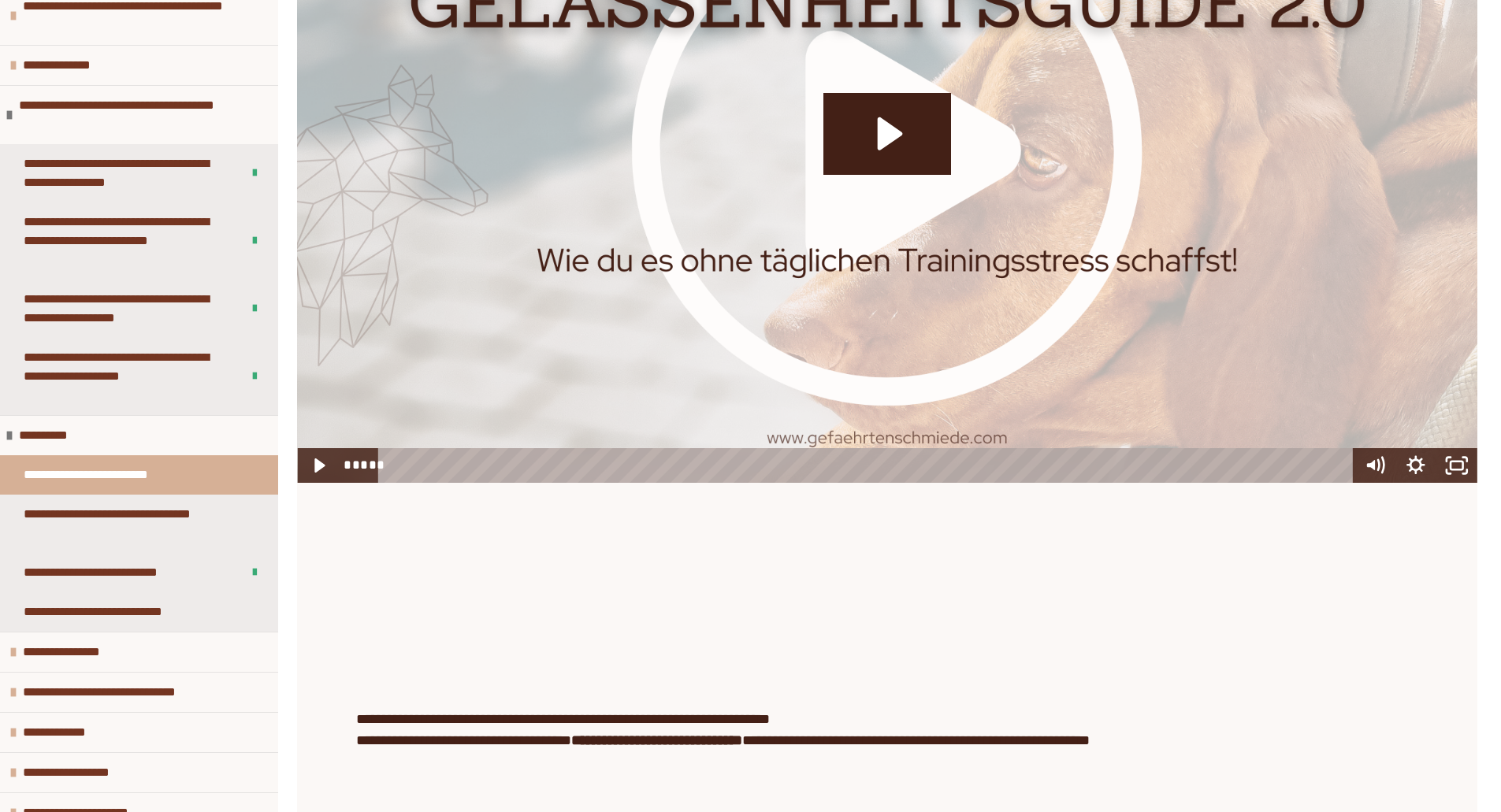 scroll, scrollTop: 599, scrollLeft: 0, axis: vertical 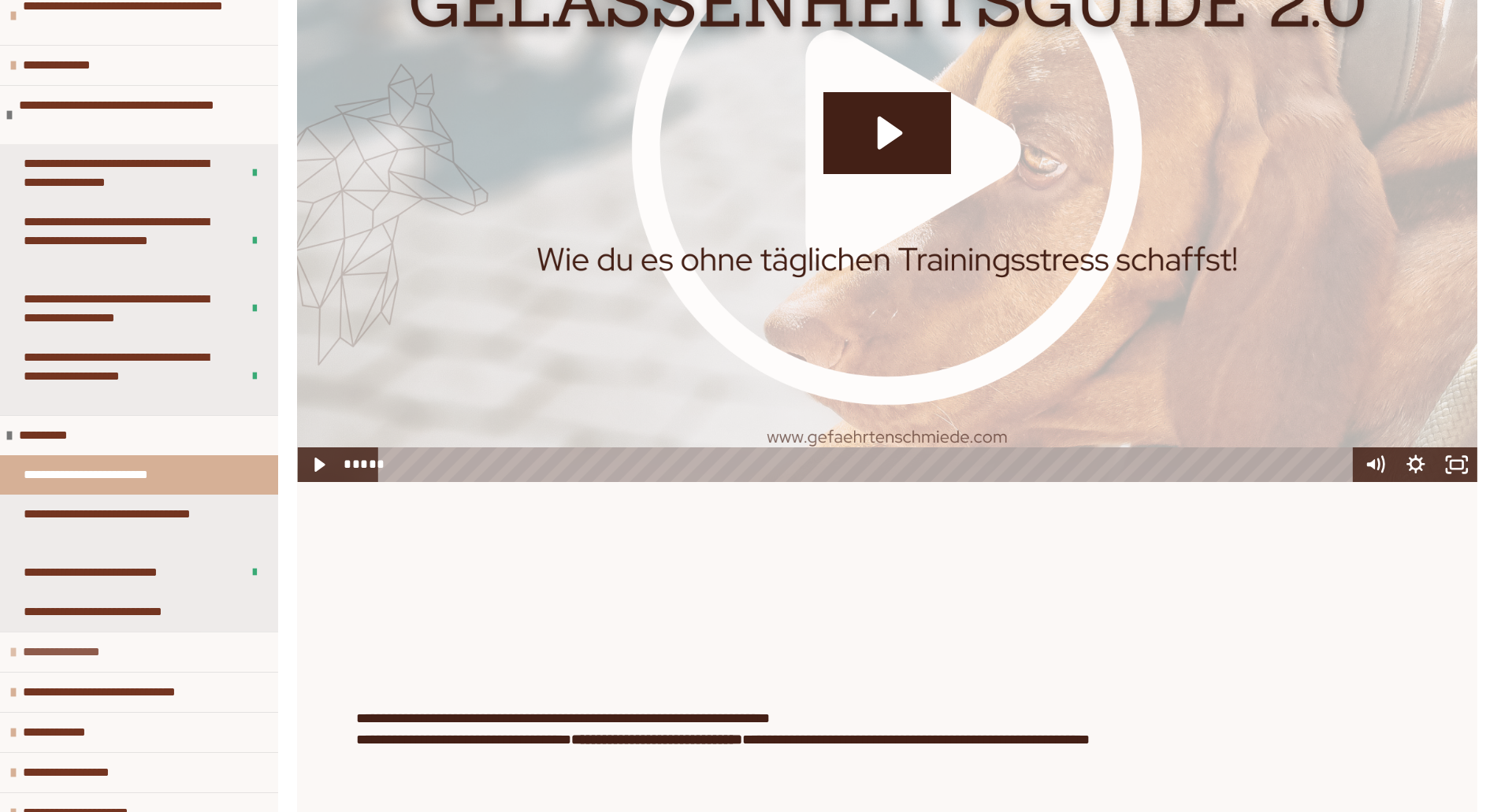 click on "**********" at bounding box center [69, 652] 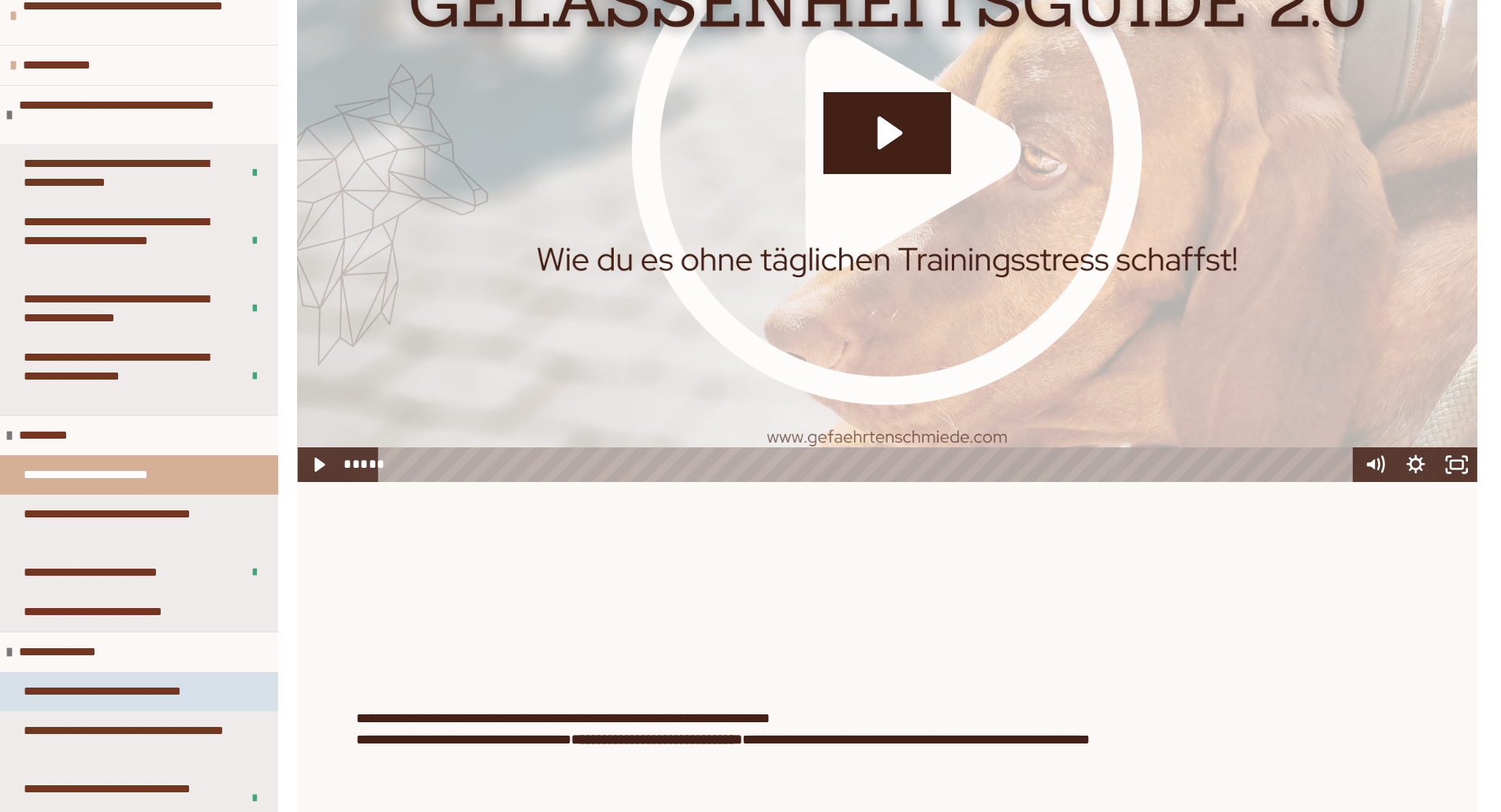 click on "**********" at bounding box center [124, 691] 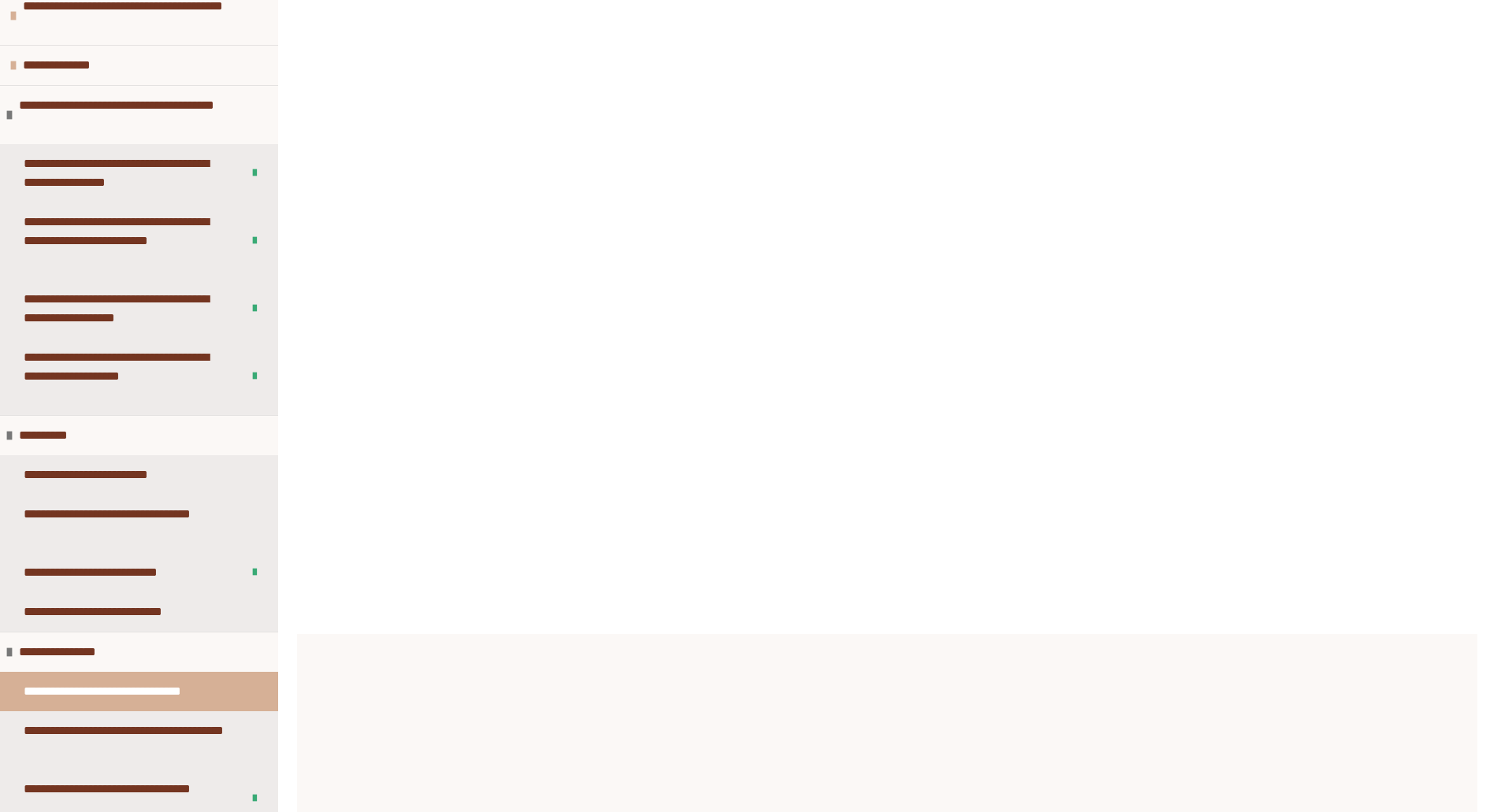 scroll, scrollTop: 454, scrollLeft: 0, axis: vertical 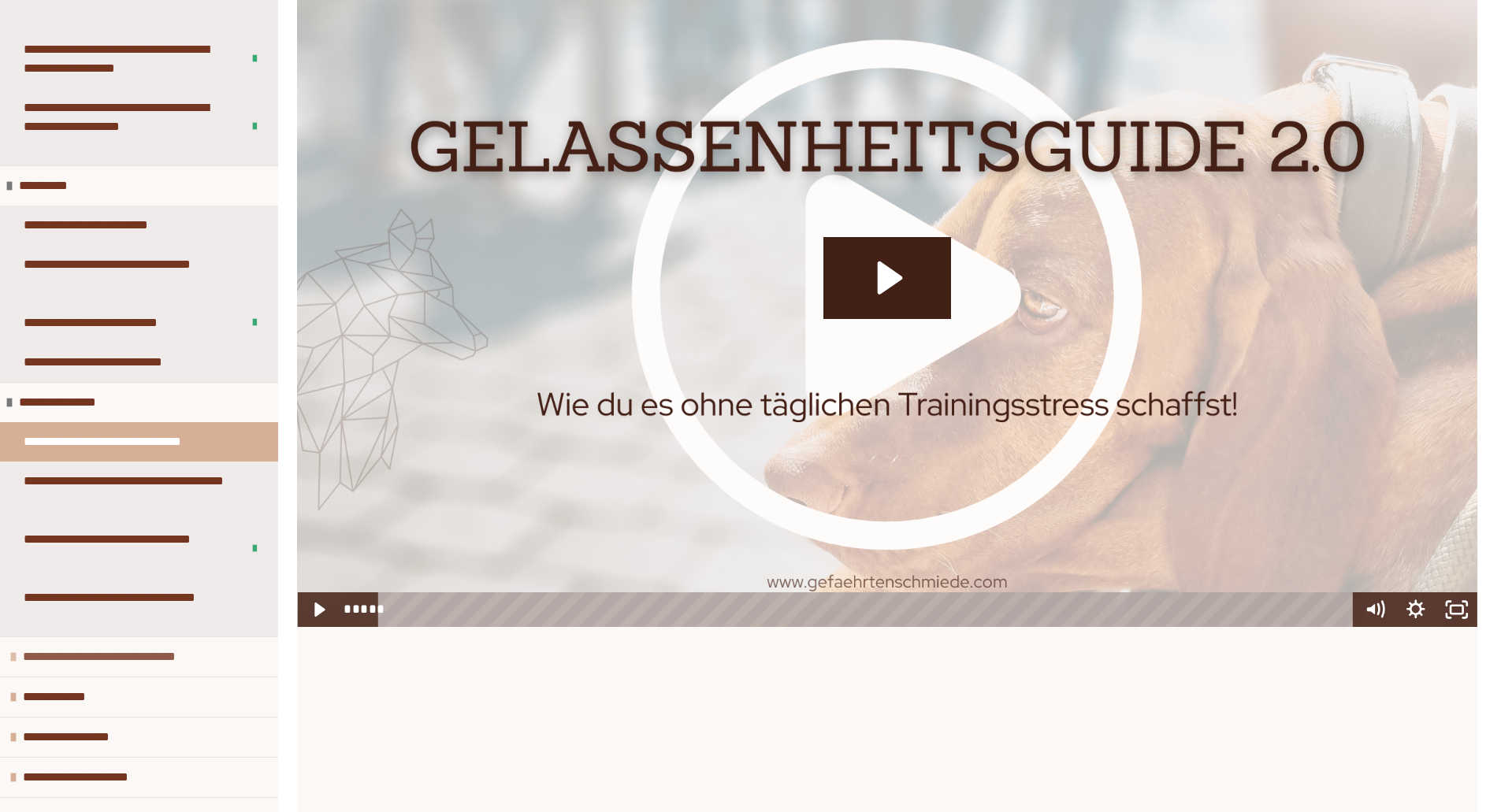 click on "**********" at bounding box center [124, 657] 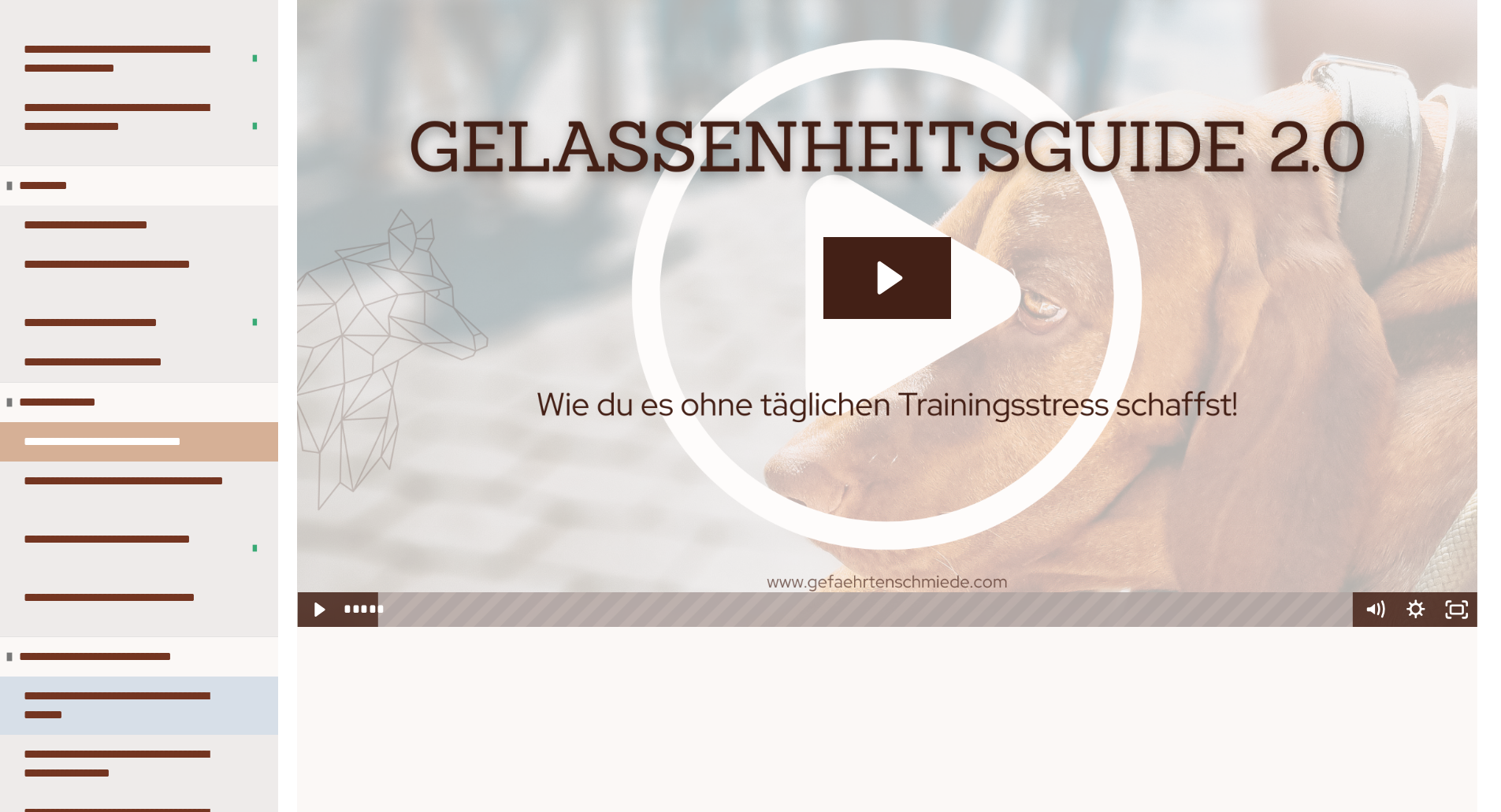 click on "**********" at bounding box center (127, 706) 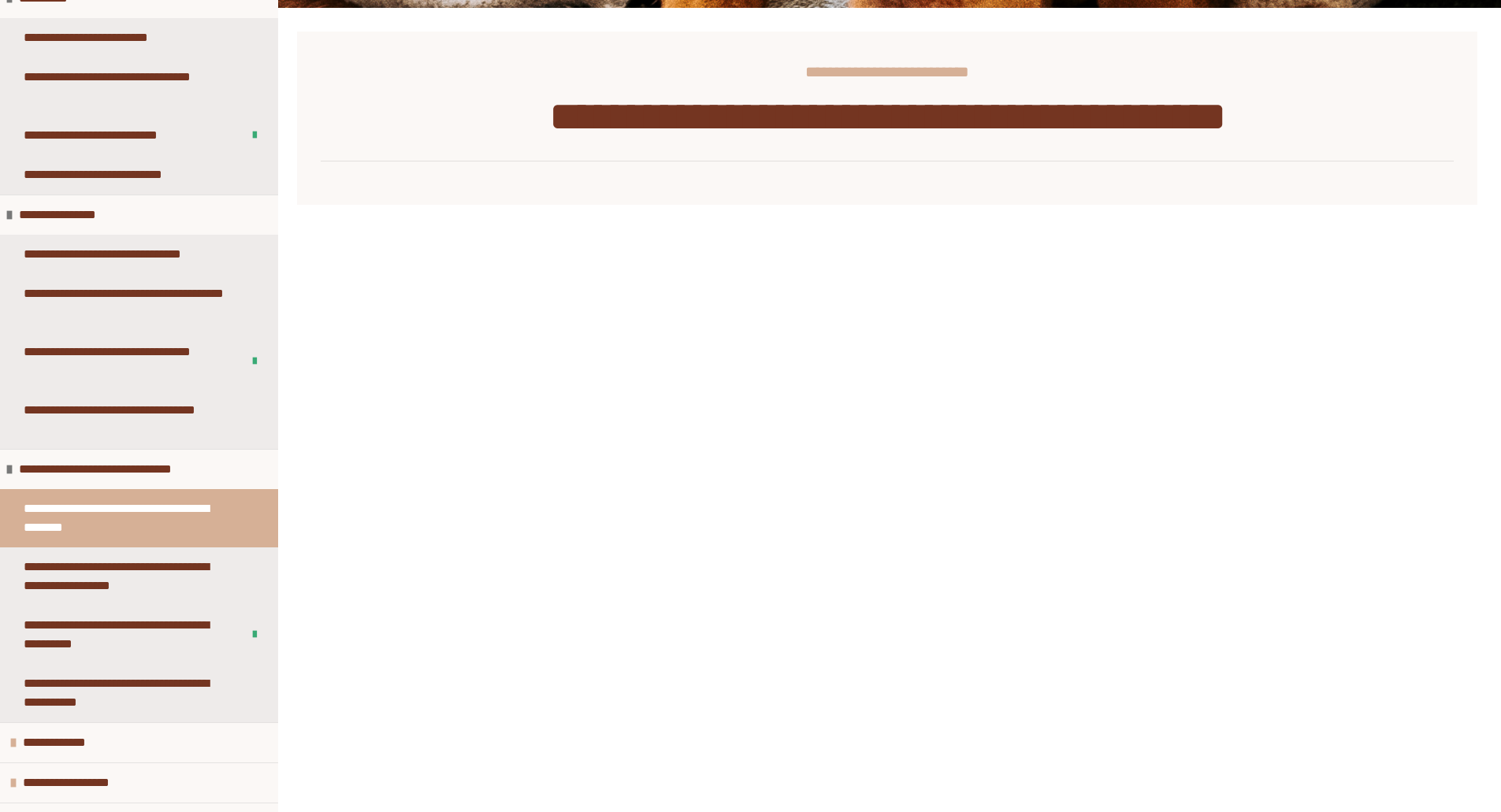 scroll, scrollTop: 615, scrollLeft: 0, axis: vertical 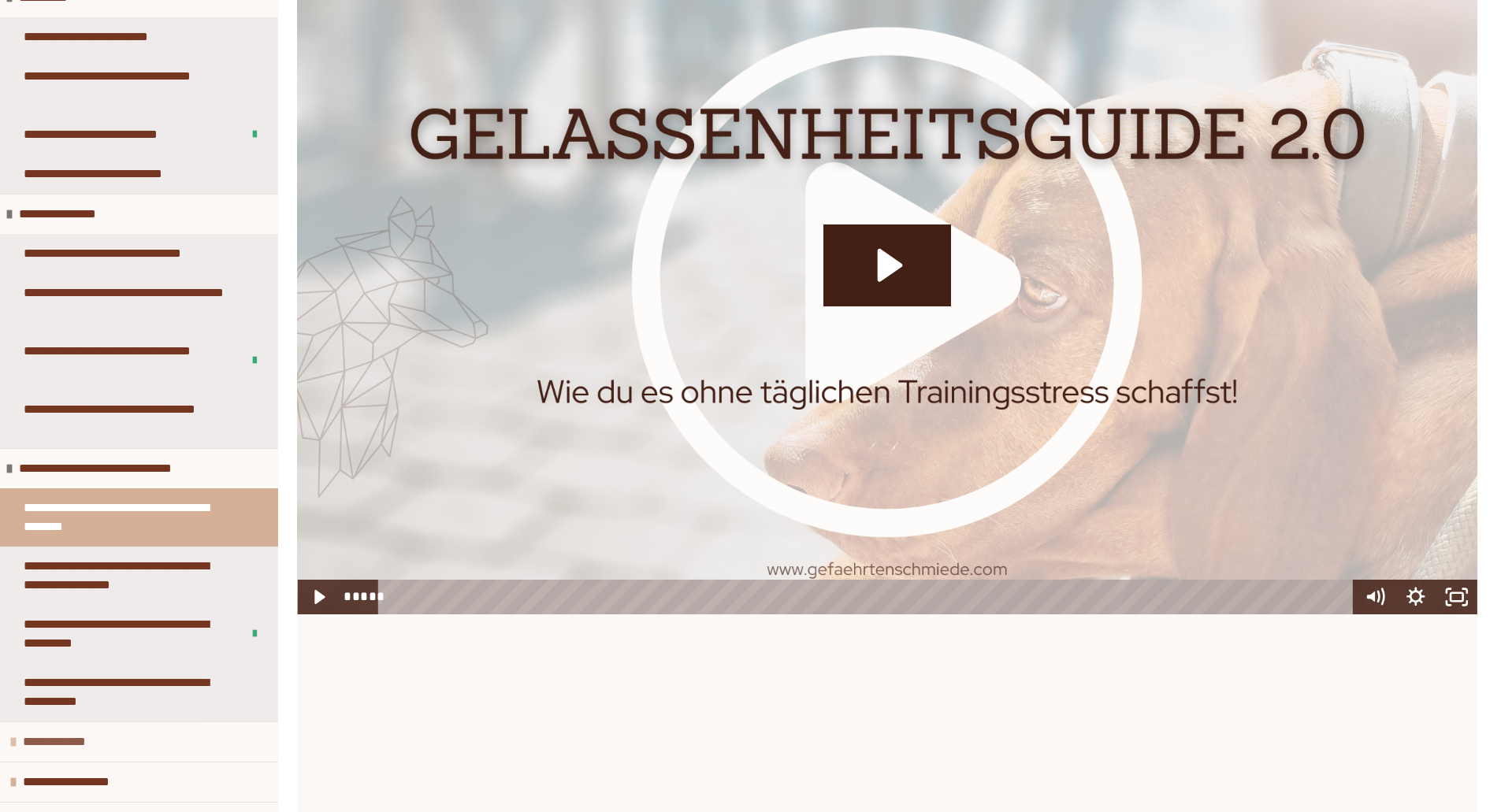 click on "**********" at bounding box center (139, 741) 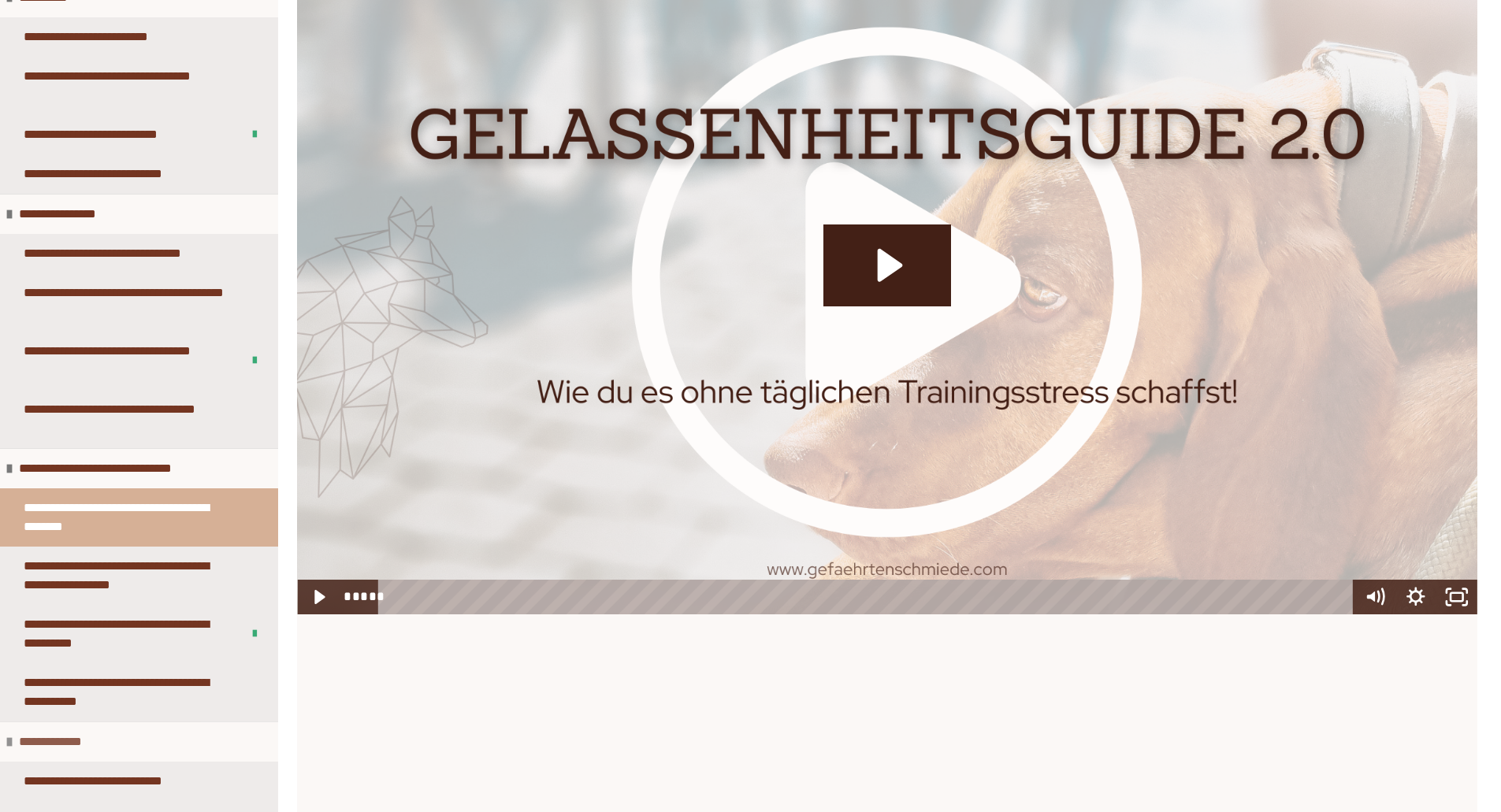 click on "**********" at bounding box center [139, 741] 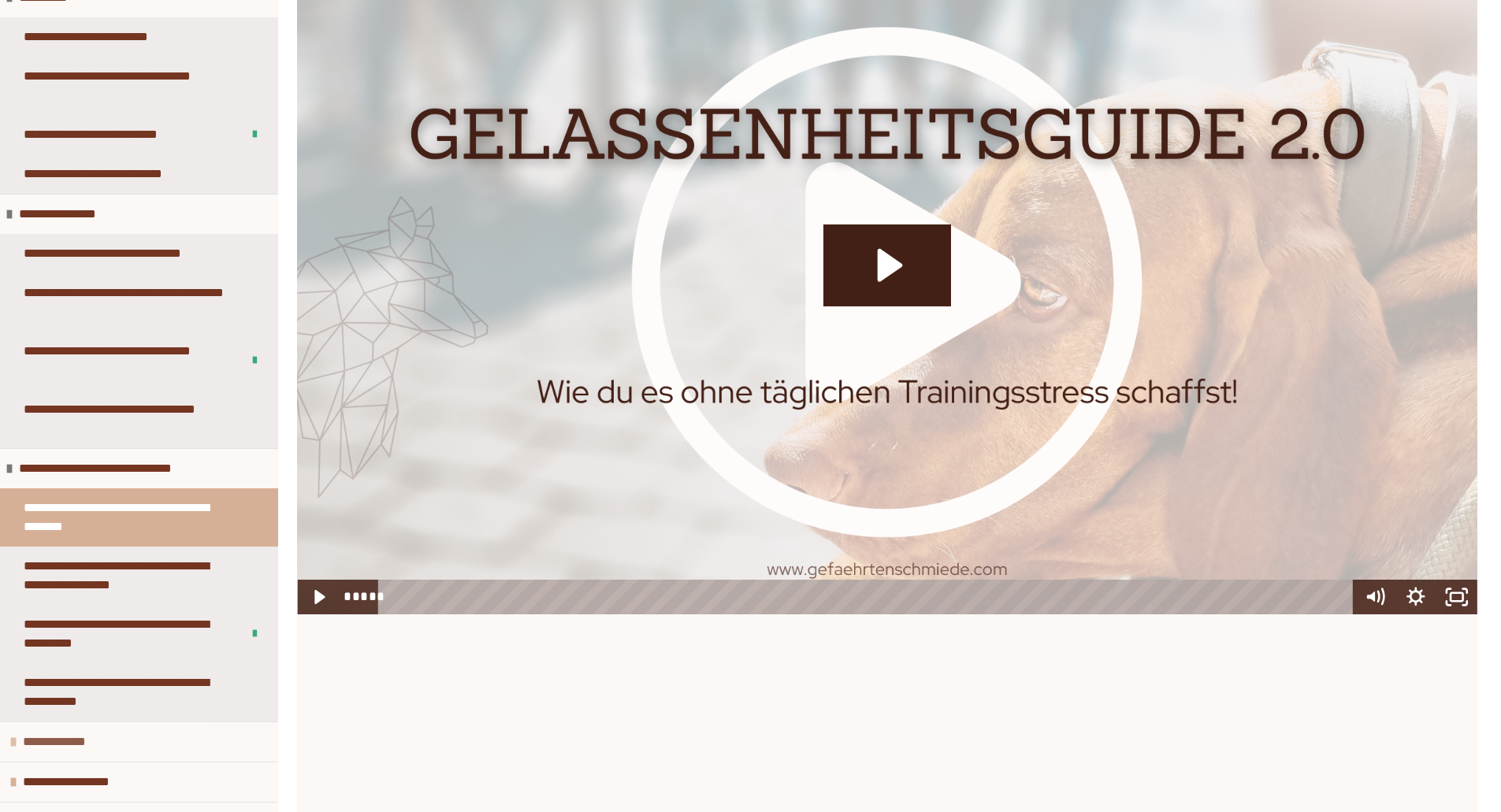 click on "**********" at bounding box center [139, 741] 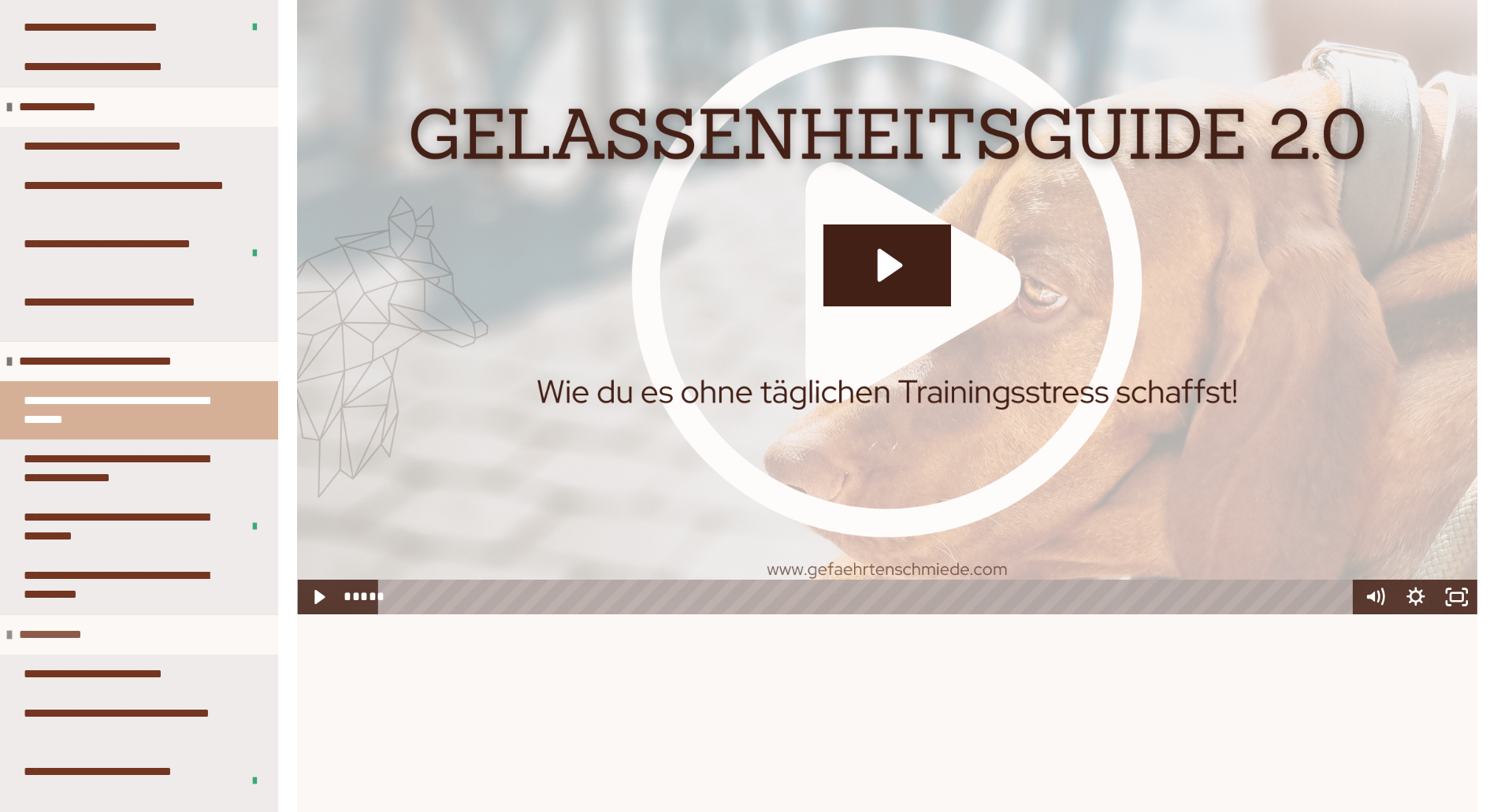 scroll, scrollTop: 723, scrollLeft: 0, axis: vertical 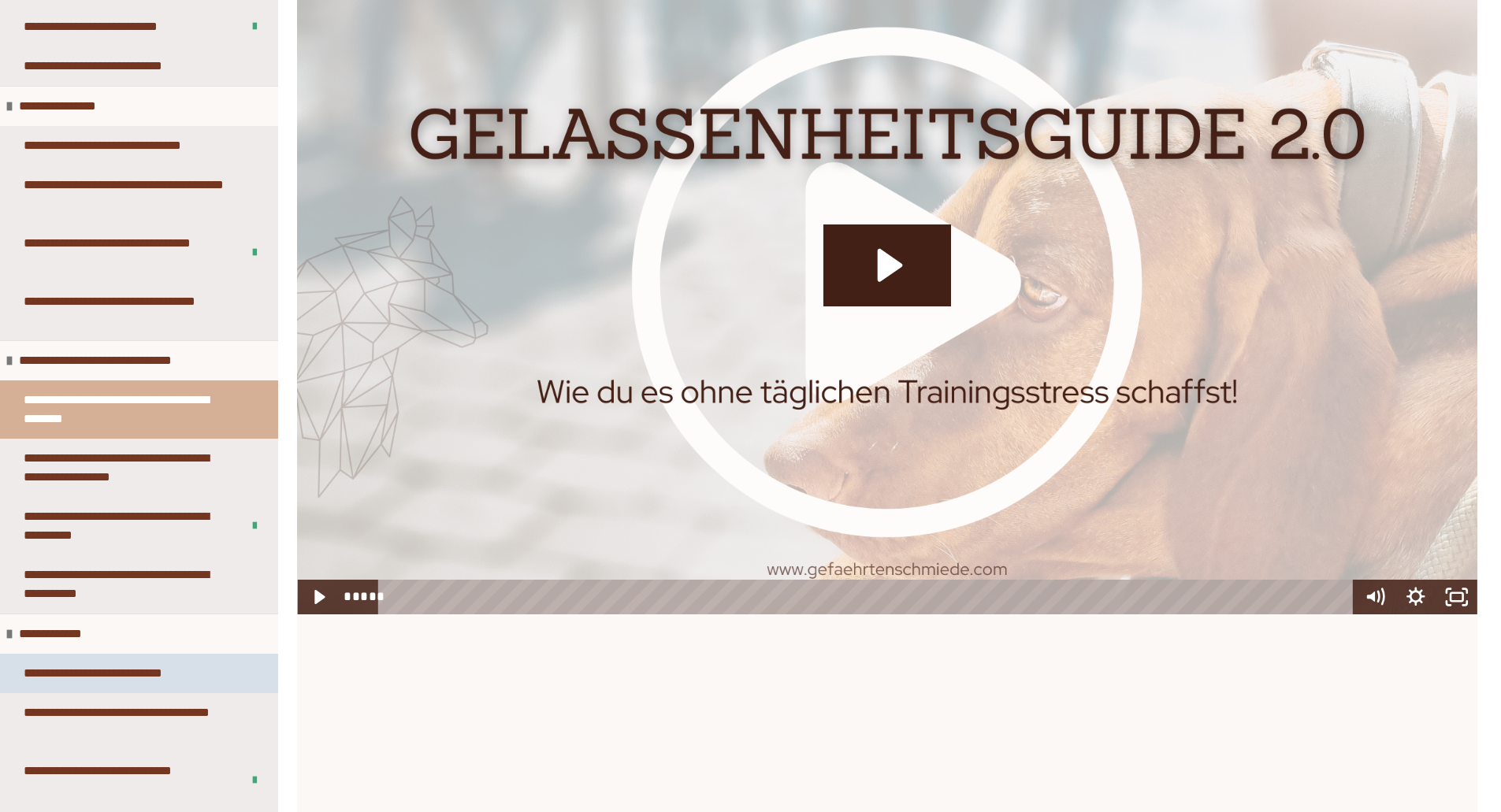 click on "**********" at bounding box center [115, 673] 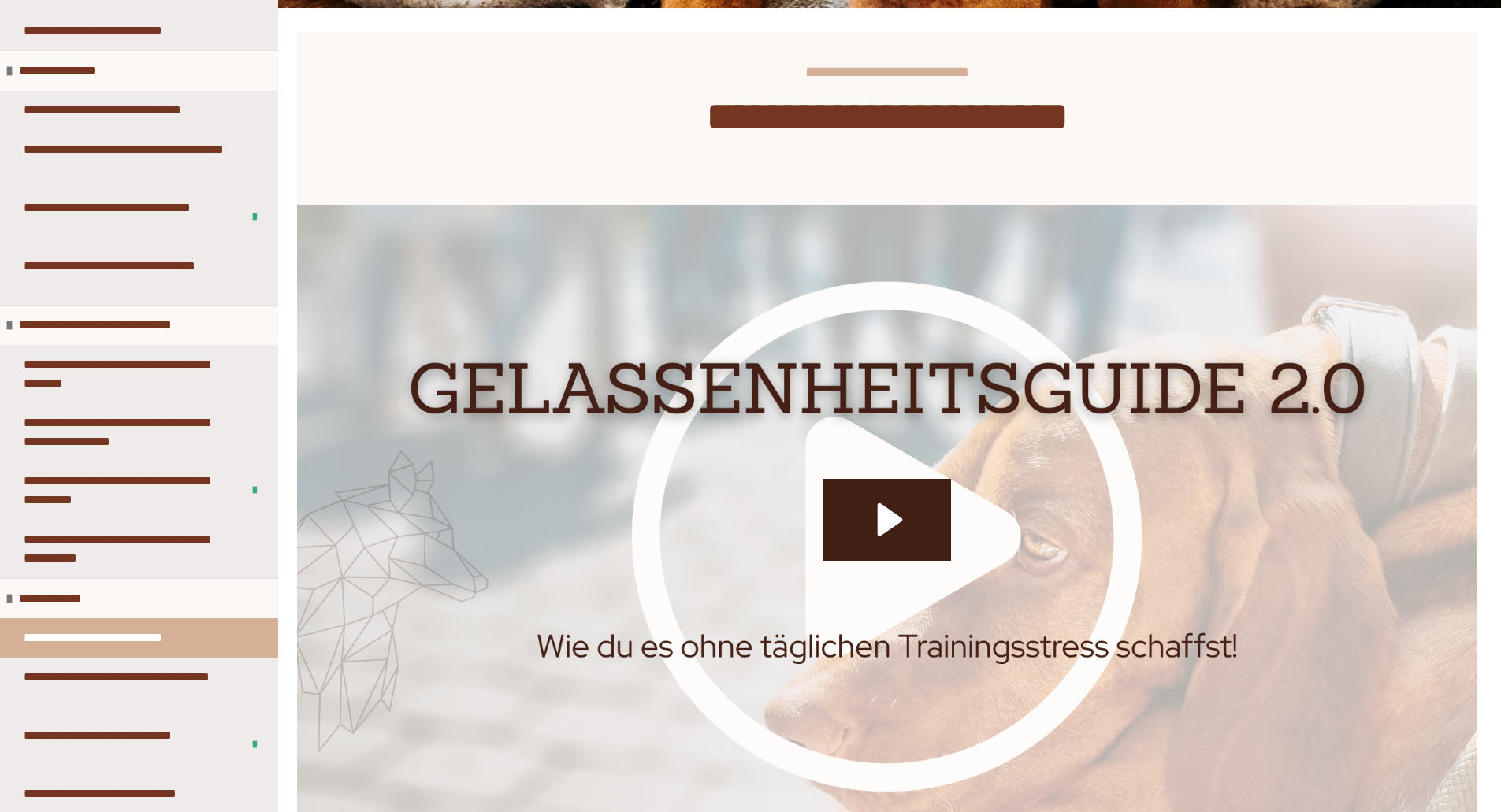 scroll, scrollTop: 759, scrollLeft: 0, axis: vertical 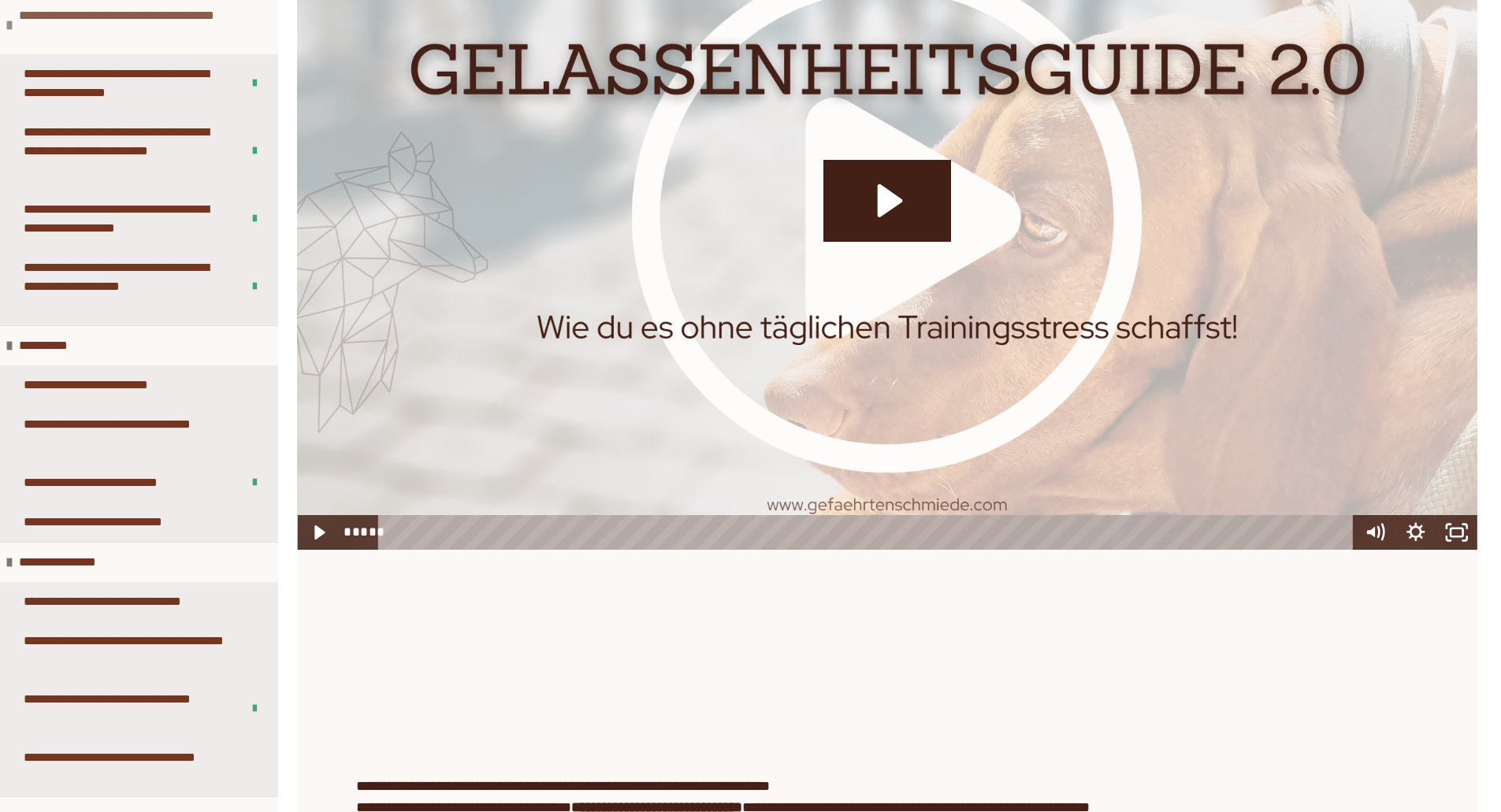 click on "**********" at bounding box center (136, 25) 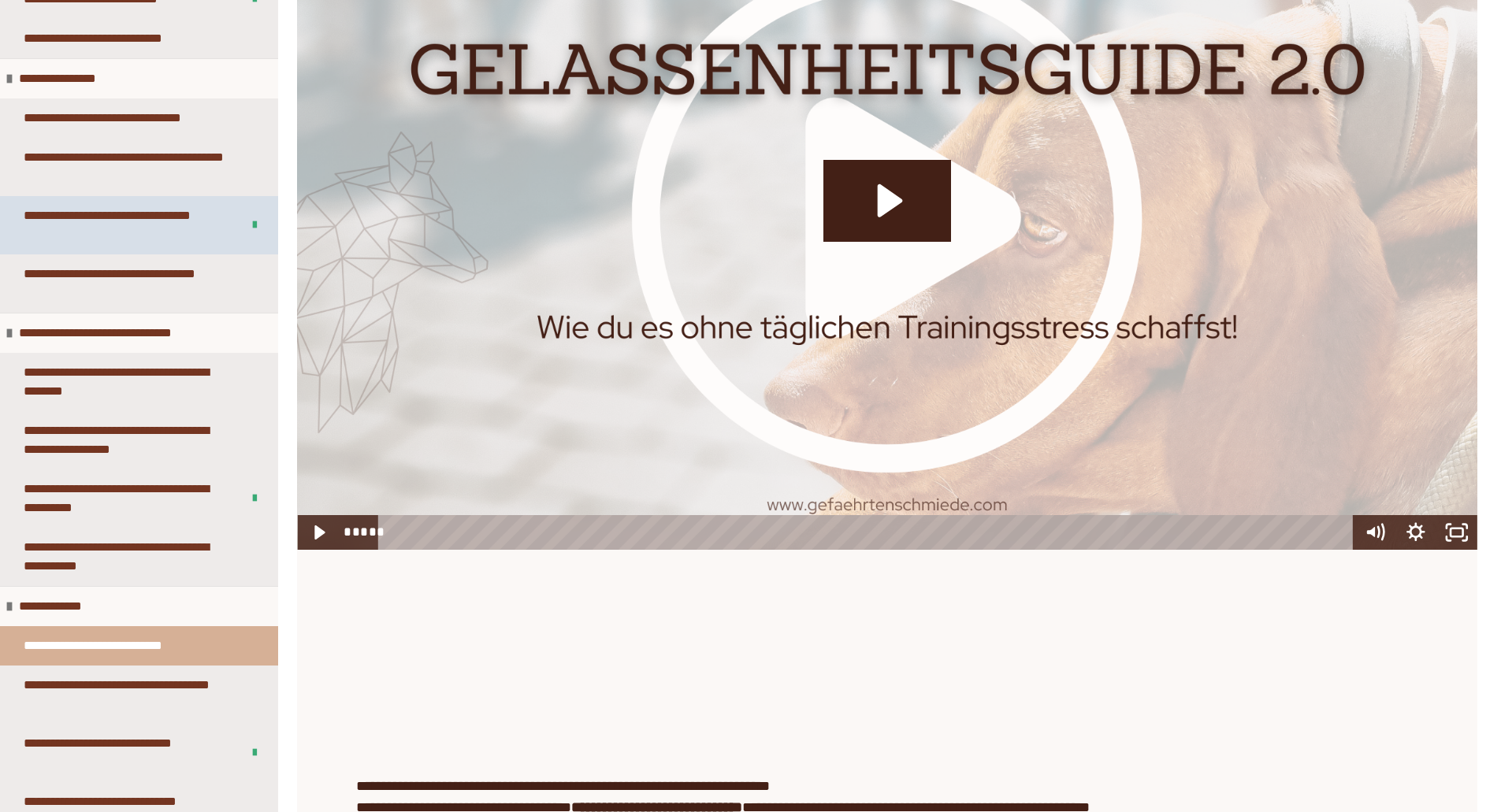 scroll, scrollTop: 625, scrollLeft: 0, axis: vertical 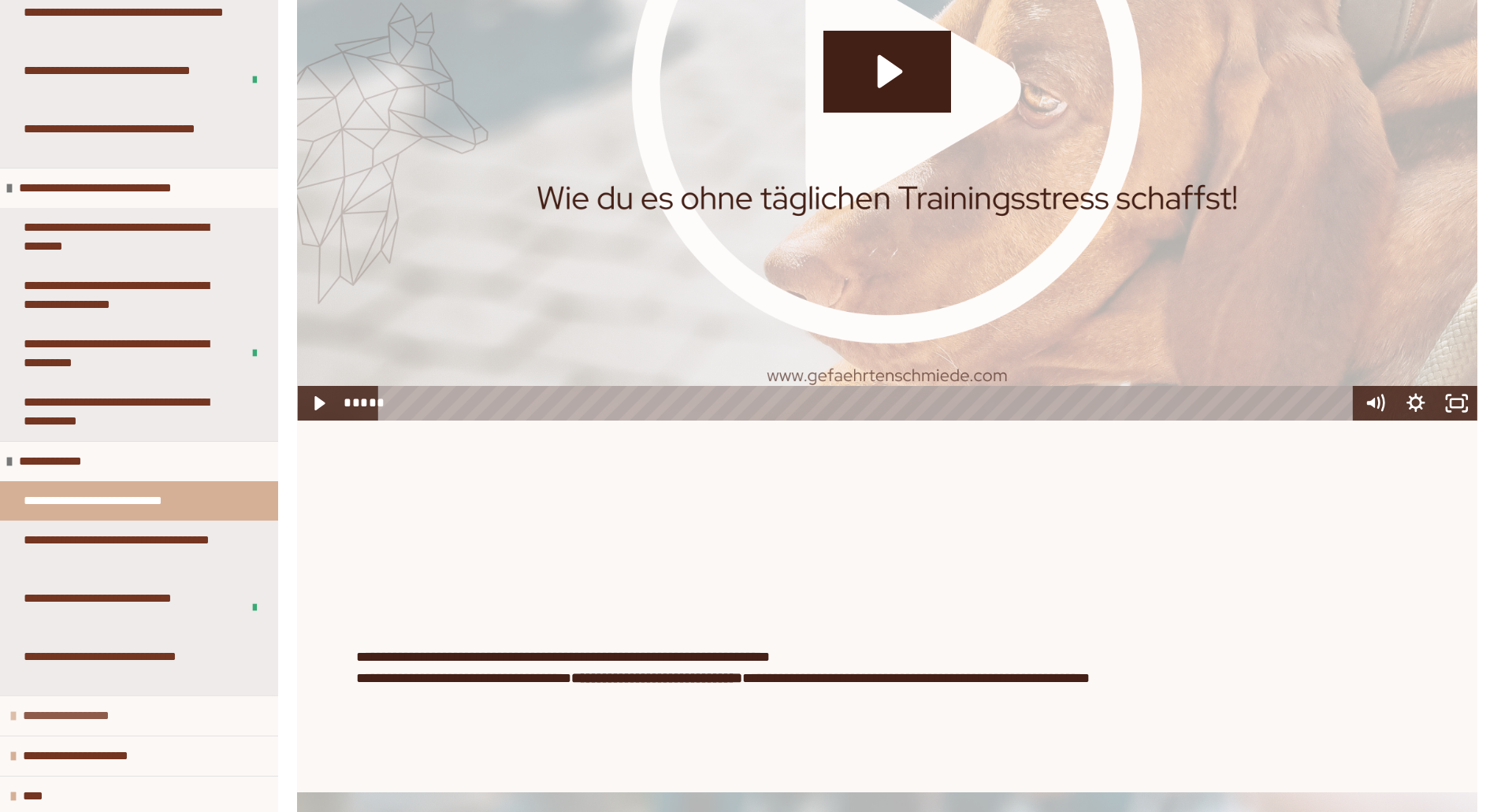 click on "**********" at bounding box center [80, 716] 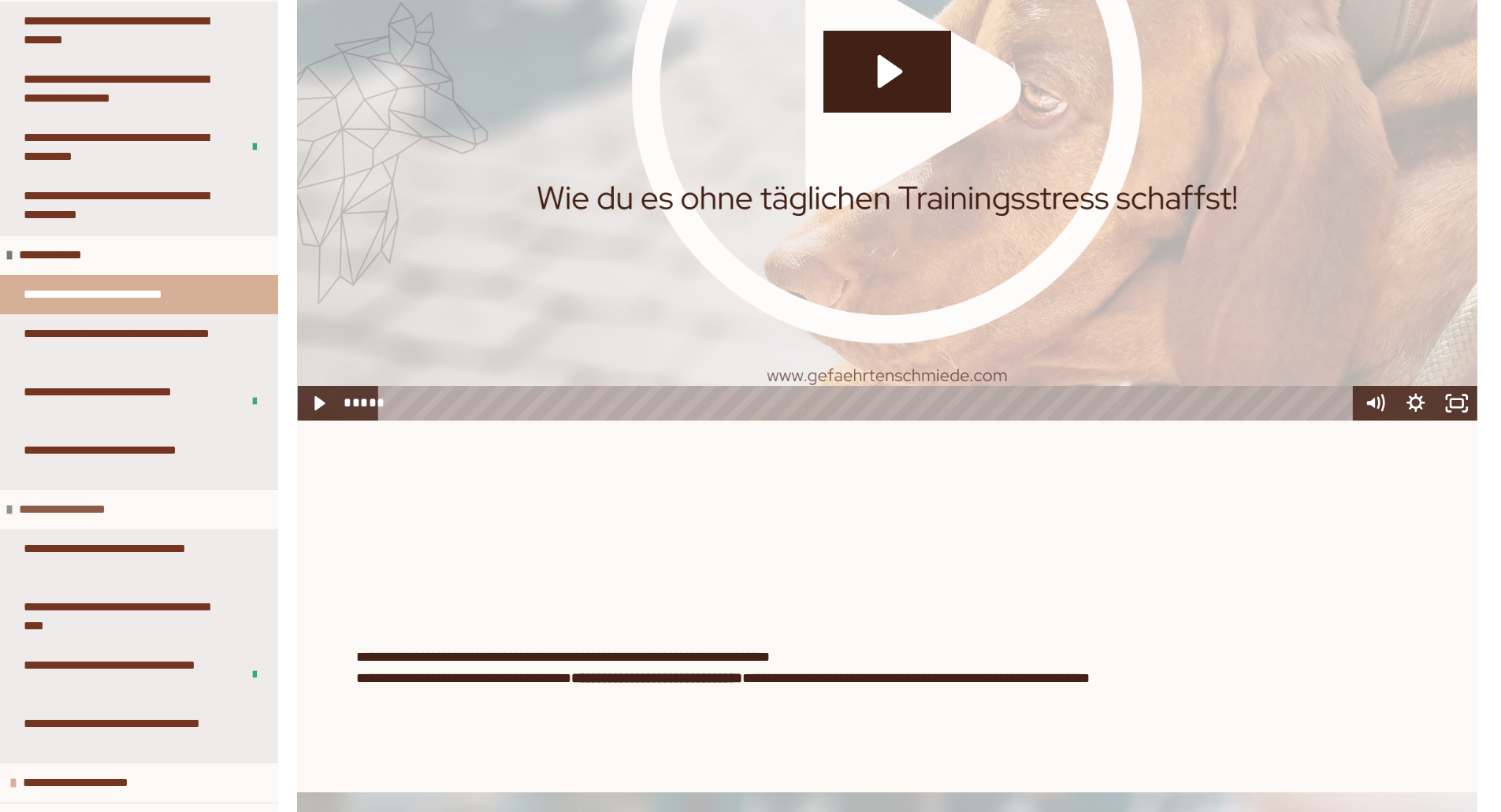 scroll, scrollTop: 832, scrollLeft: 0, axis: vertical 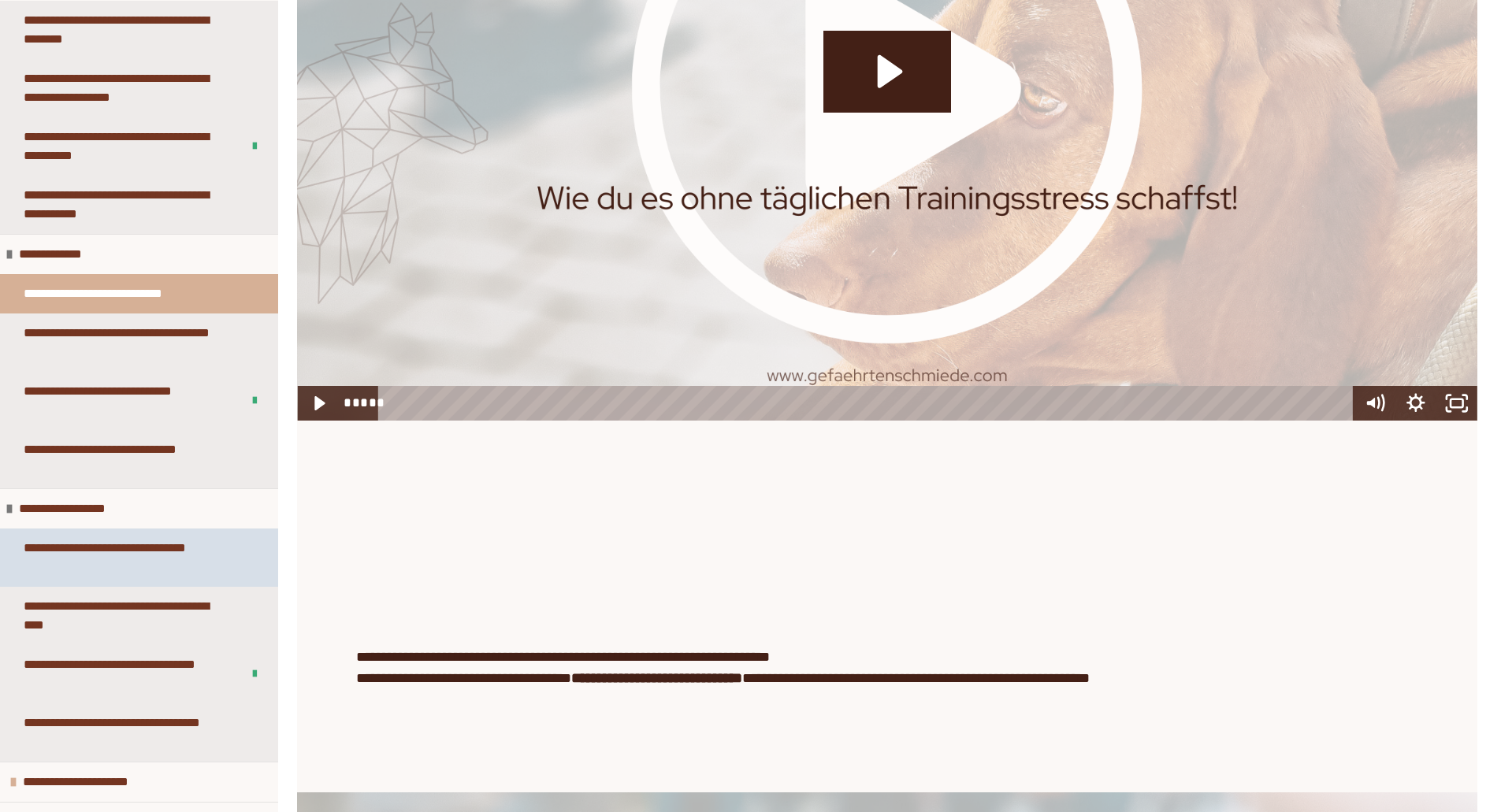 click on "**********" at bounding box center (127, 558) 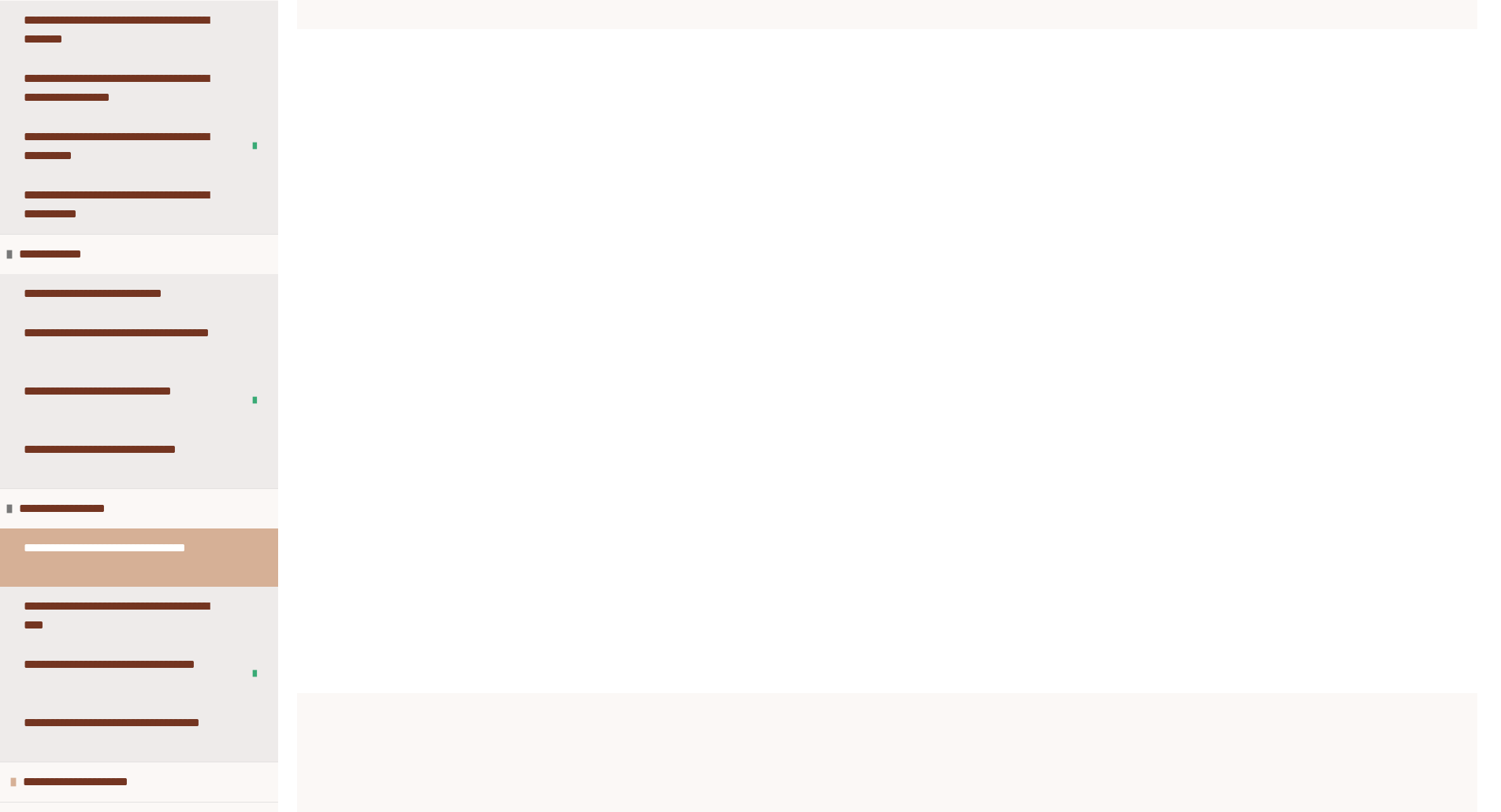 scroll, scrollTop: 394, scrollLeft: 0, axis: vertical 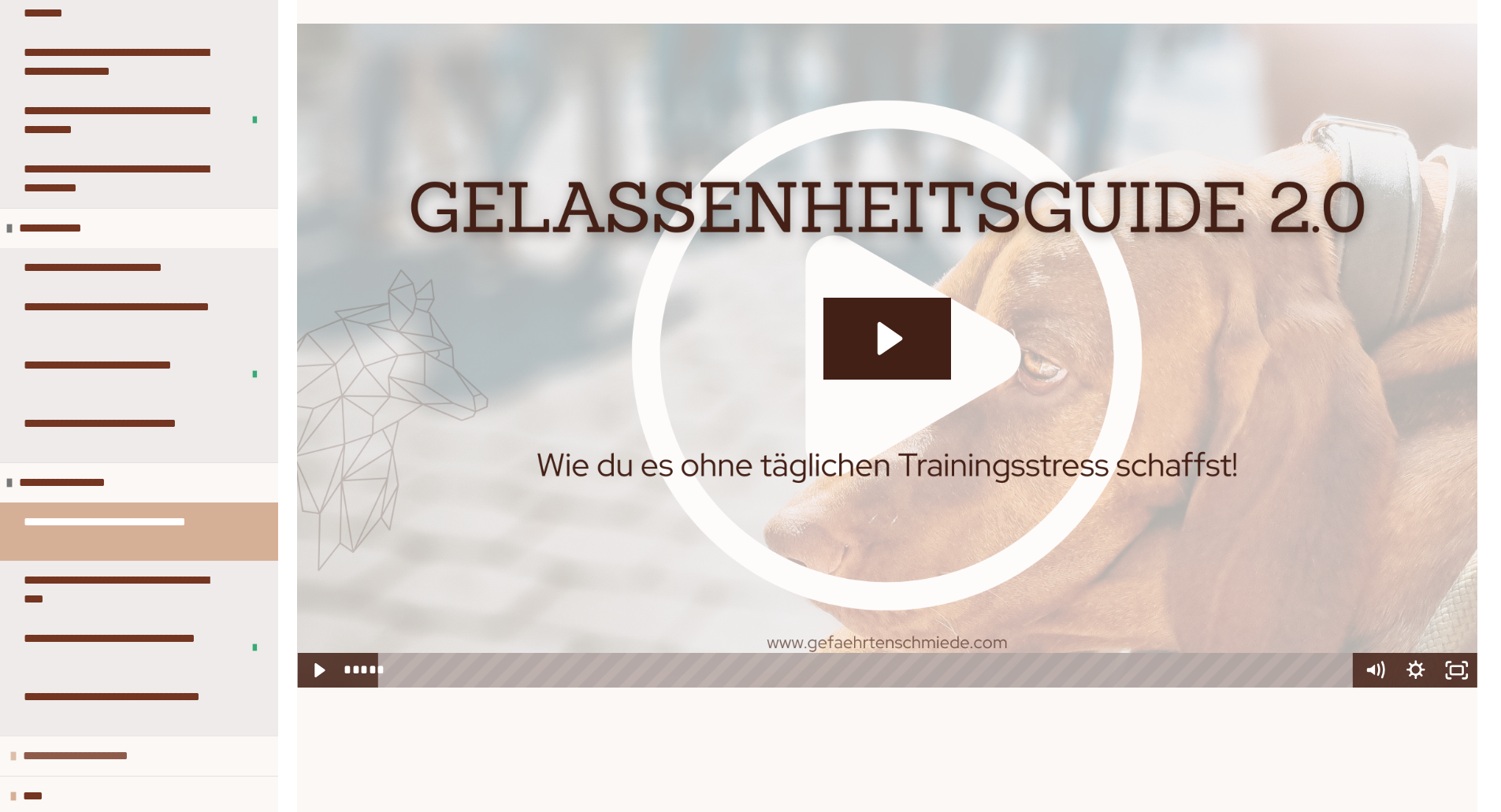 click on "**********" at bounding box center [82, 756] 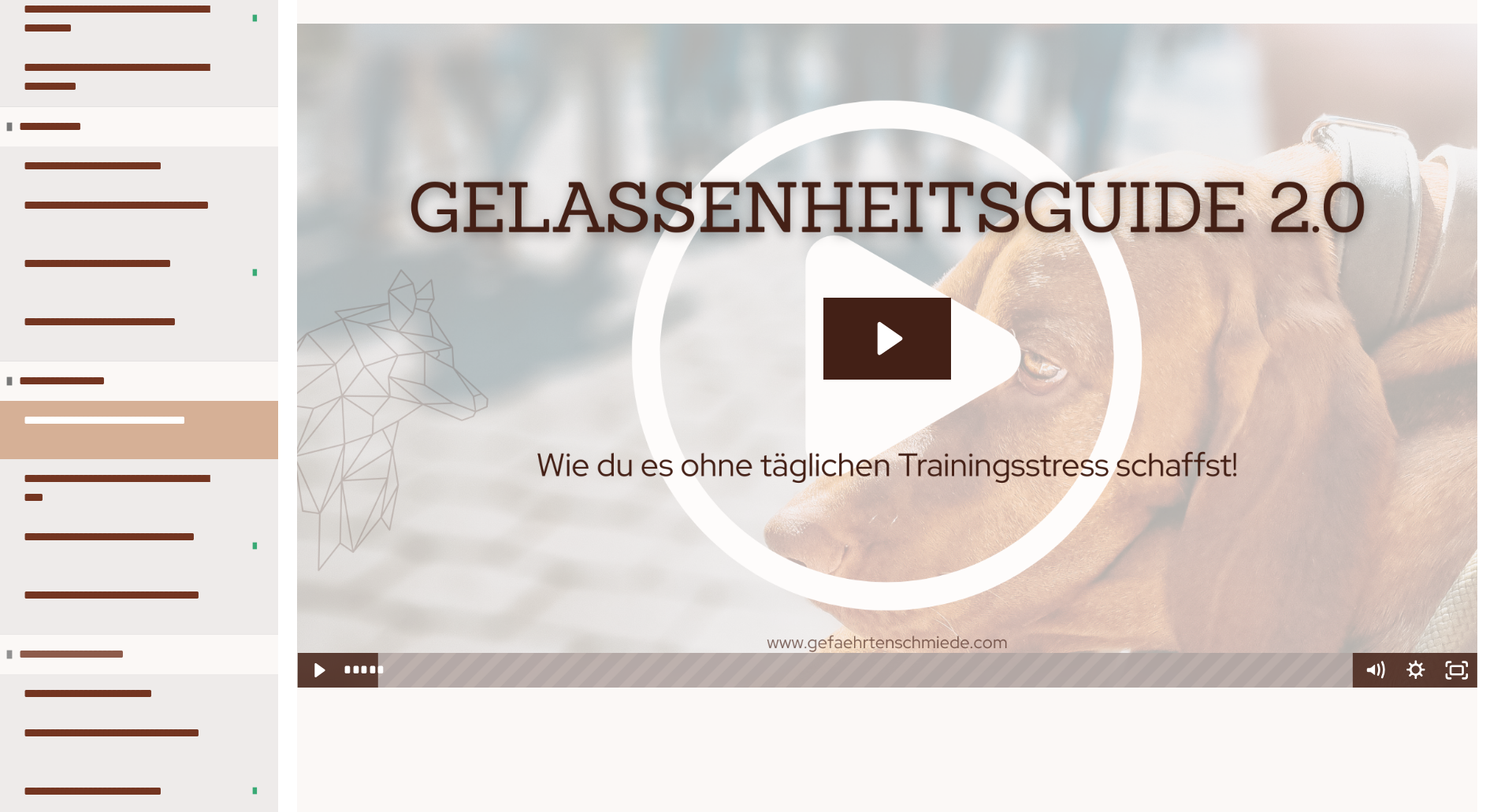 scroll, scrollTop: 960, scrollLeft: 0, axis: vertical 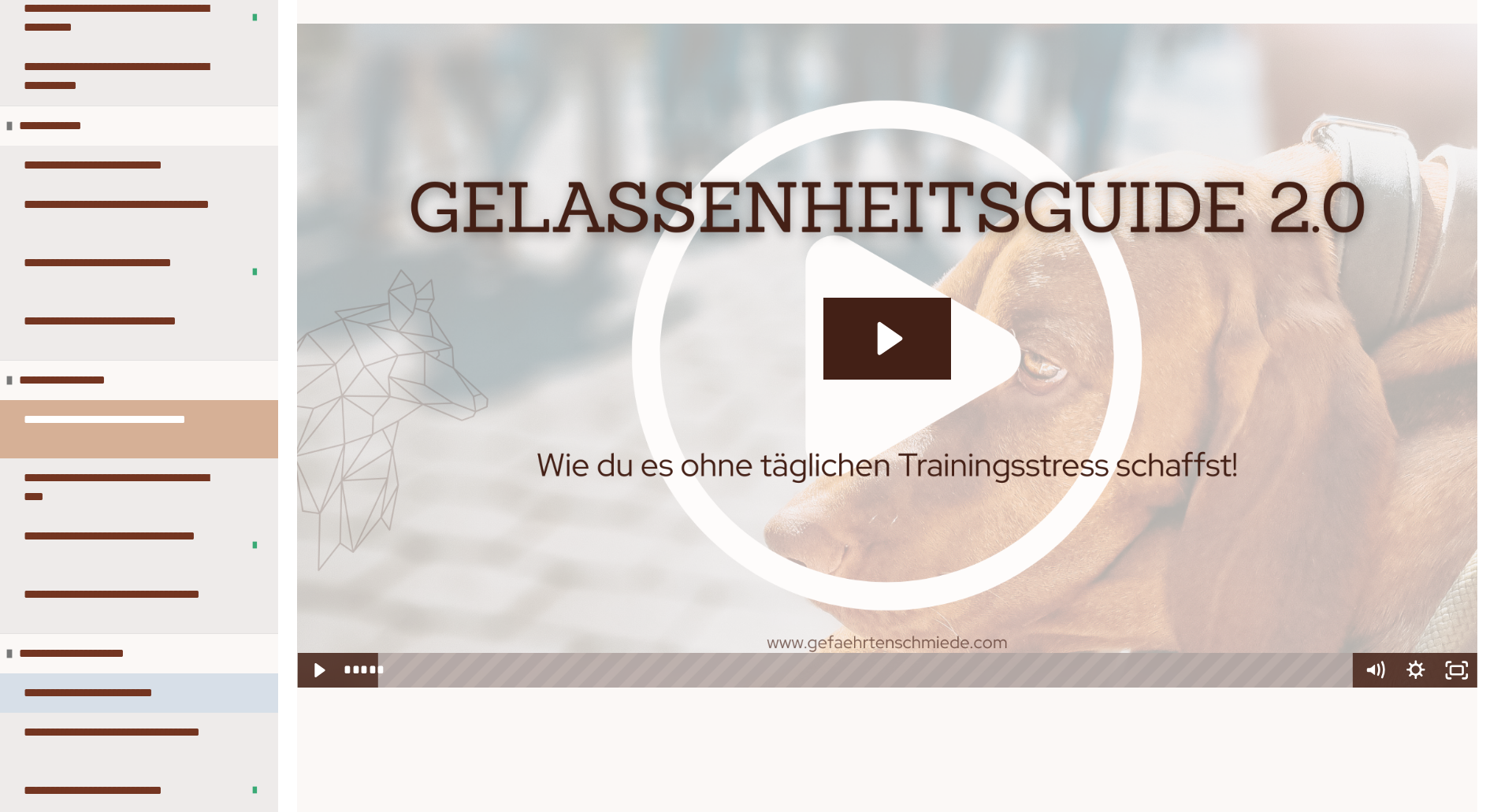 click on "**********" at bounding box center (108, 693) 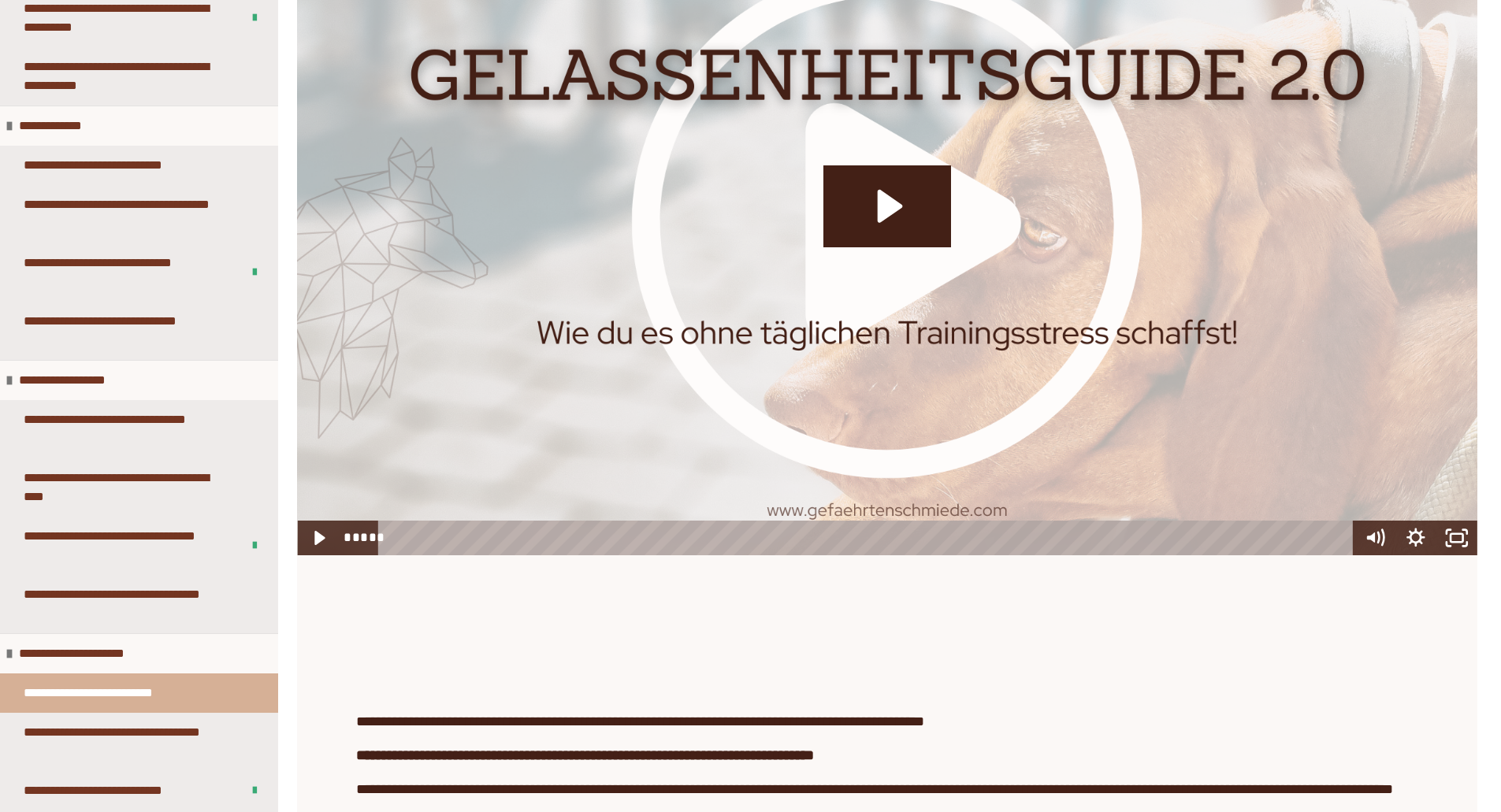 scroll, scrollTop: 527, scrollLeft: 0, axis: vertical 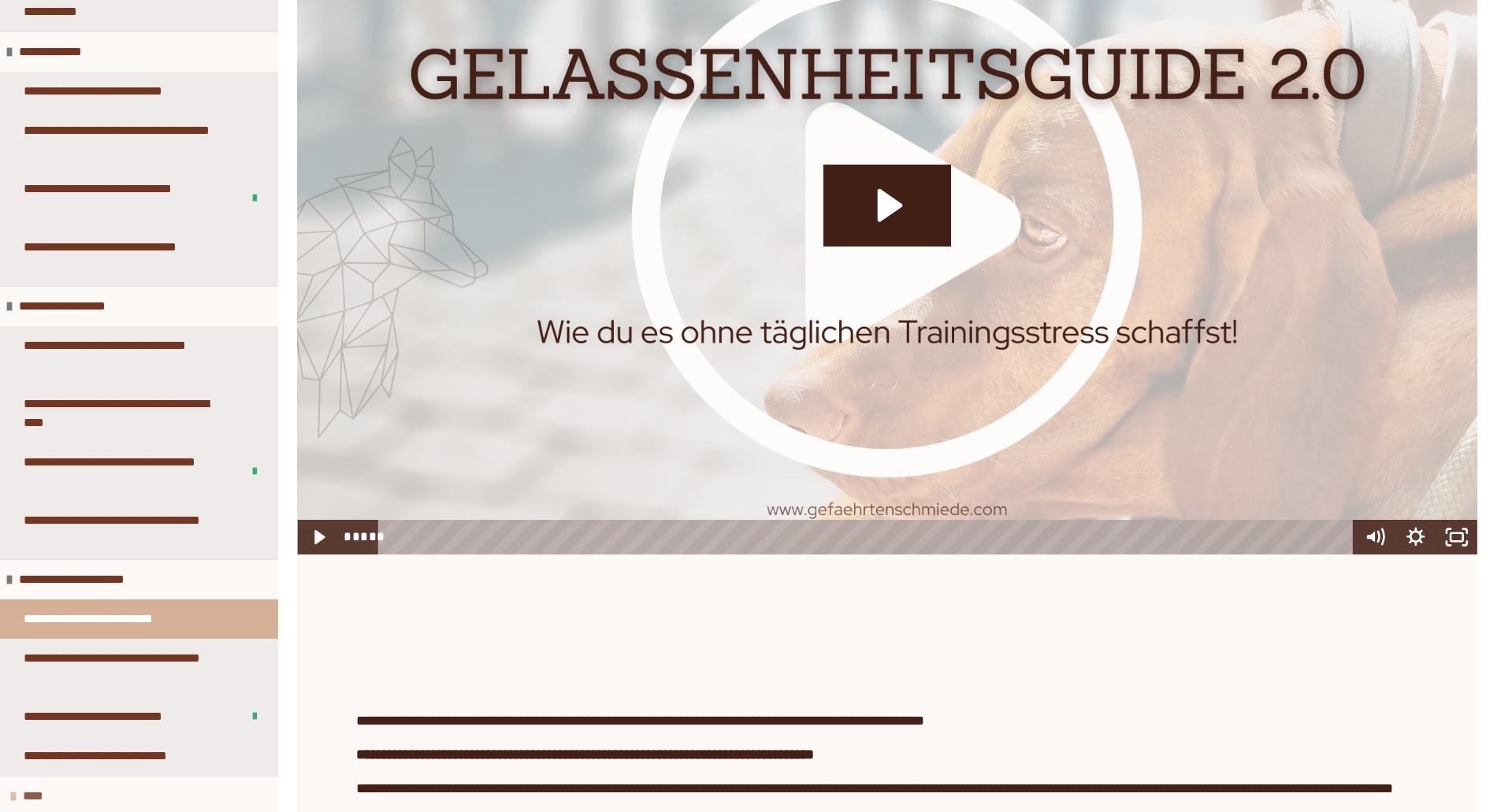 click on "****" at bounding box center [139, 795] 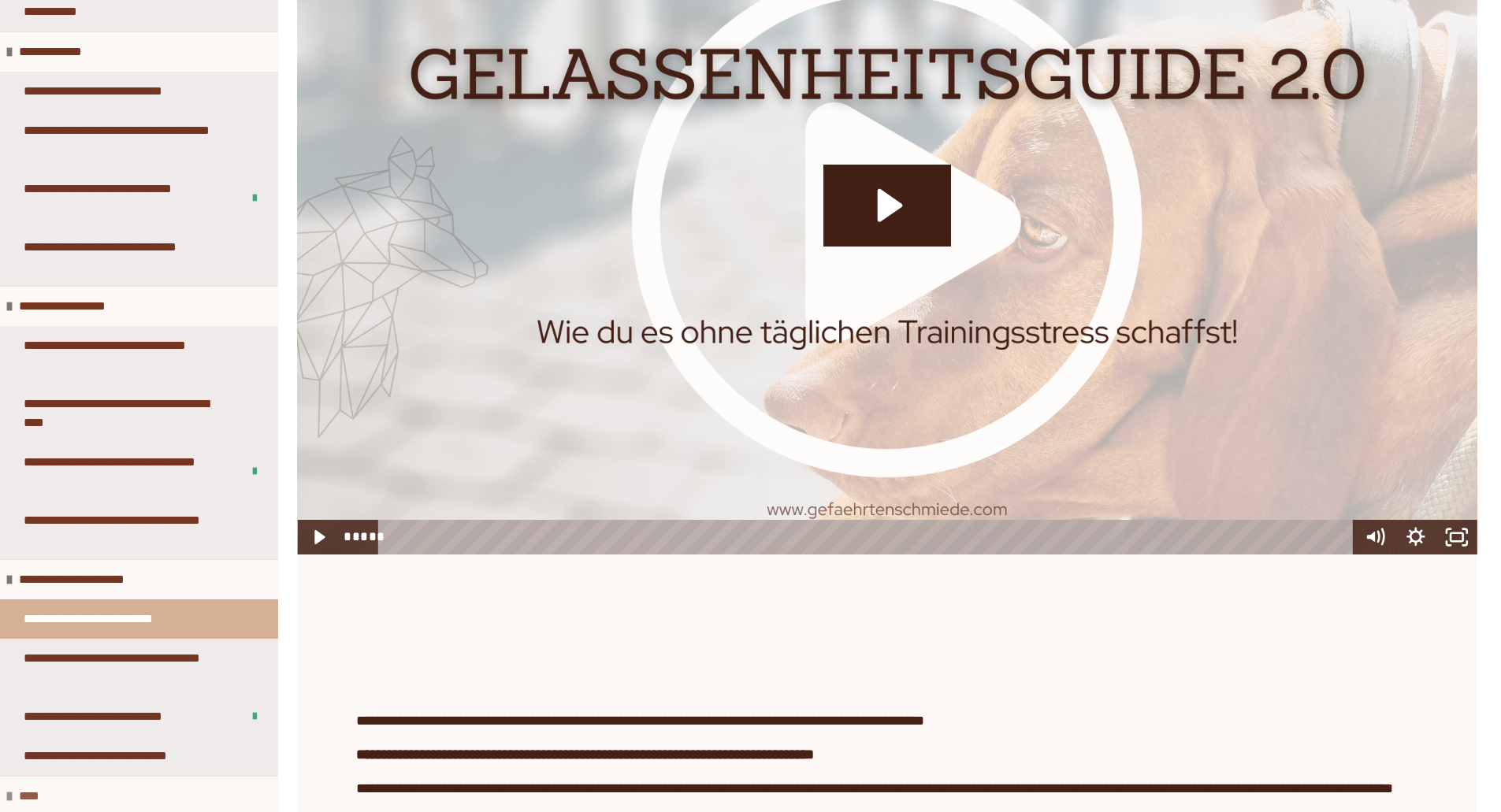 click on "****" at bounding box center (139, 795) 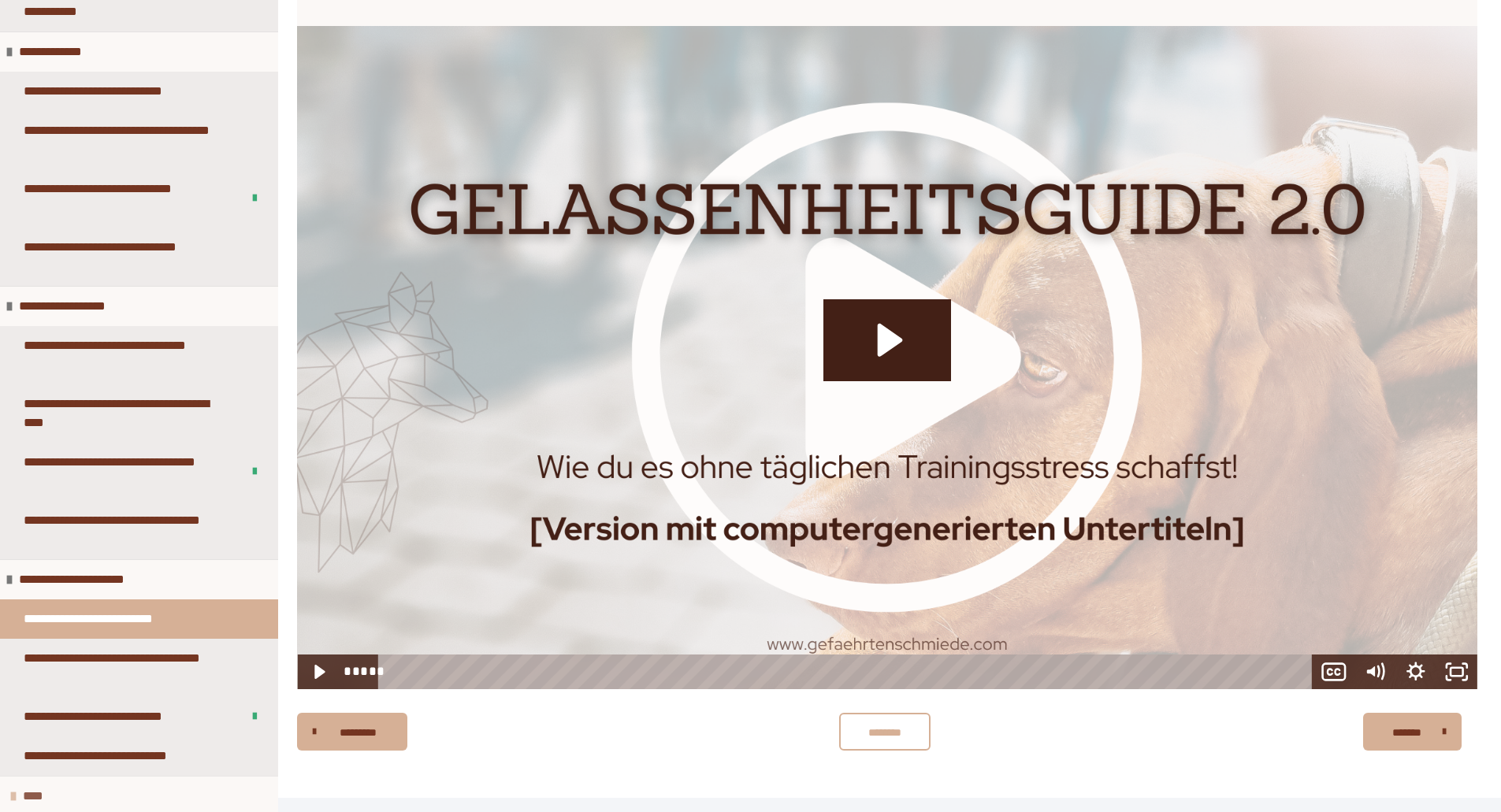 scroll, scrollTop: 1453, scrollLeft: 0, axis: vertical 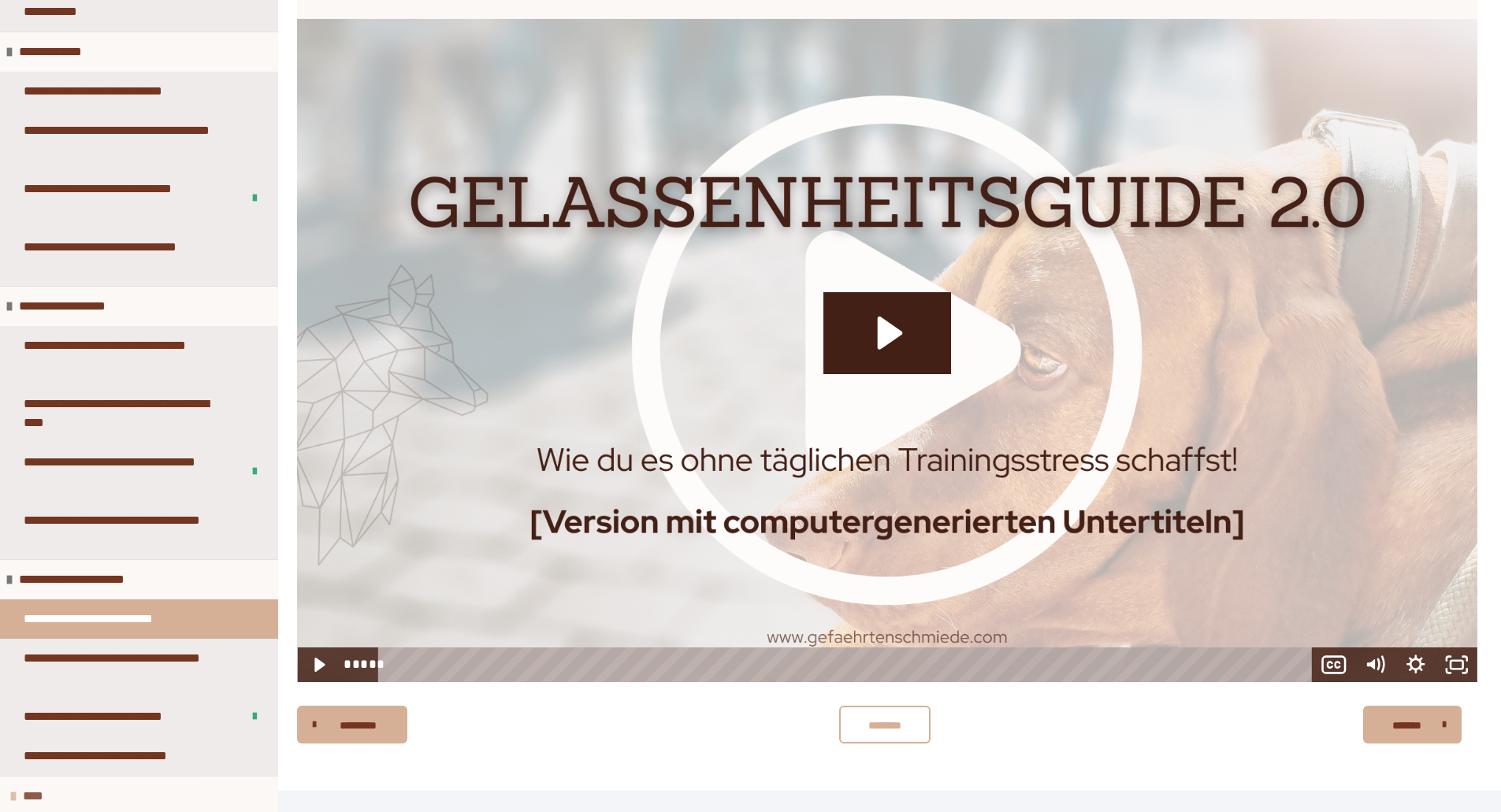 click on "****" at bounding box center (39, 796) 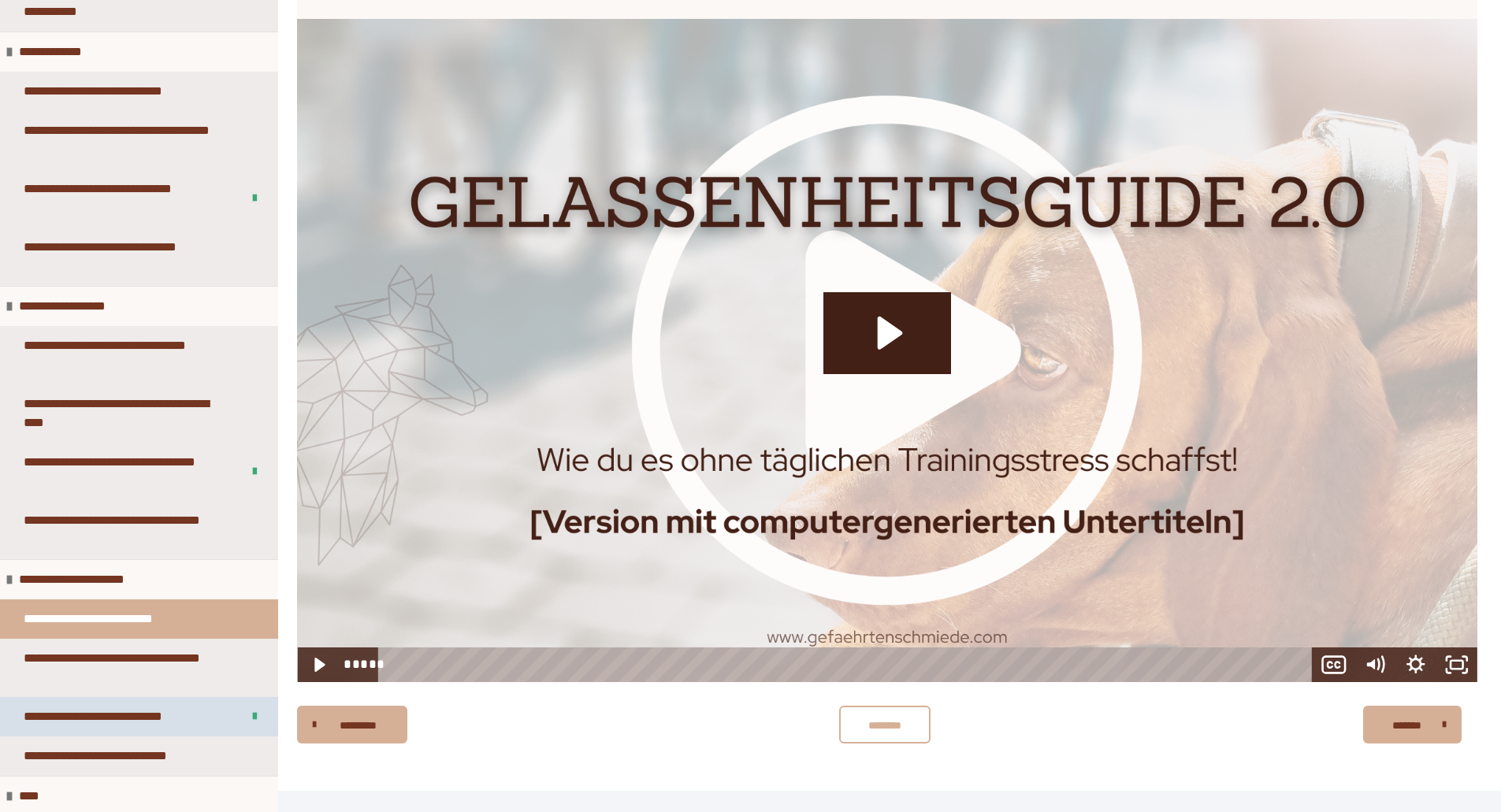scroll, scrollTop: 1113, scrollLeft: 0, axis: vertical 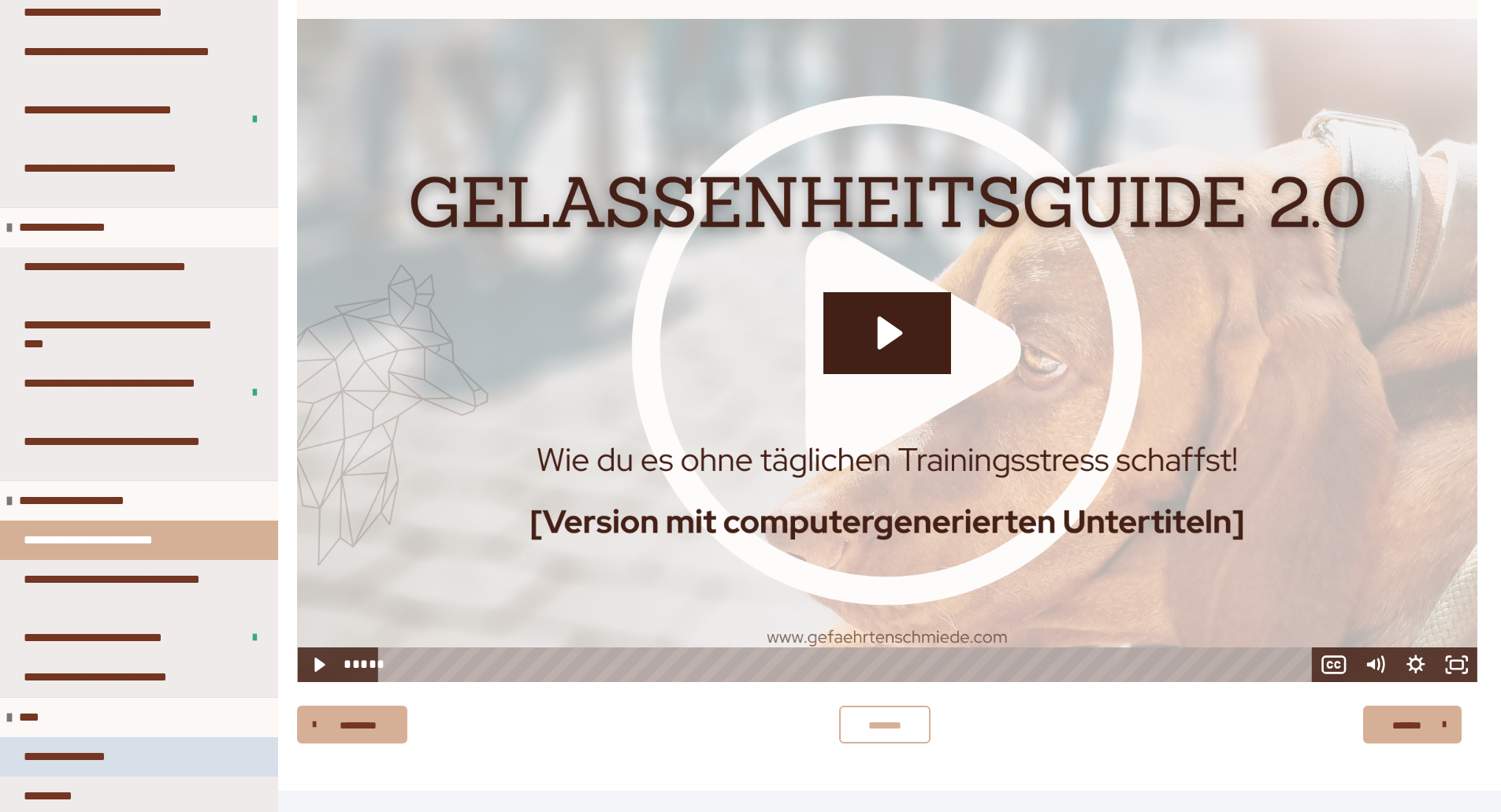 click on "**********" at bounding box center [94, 757] 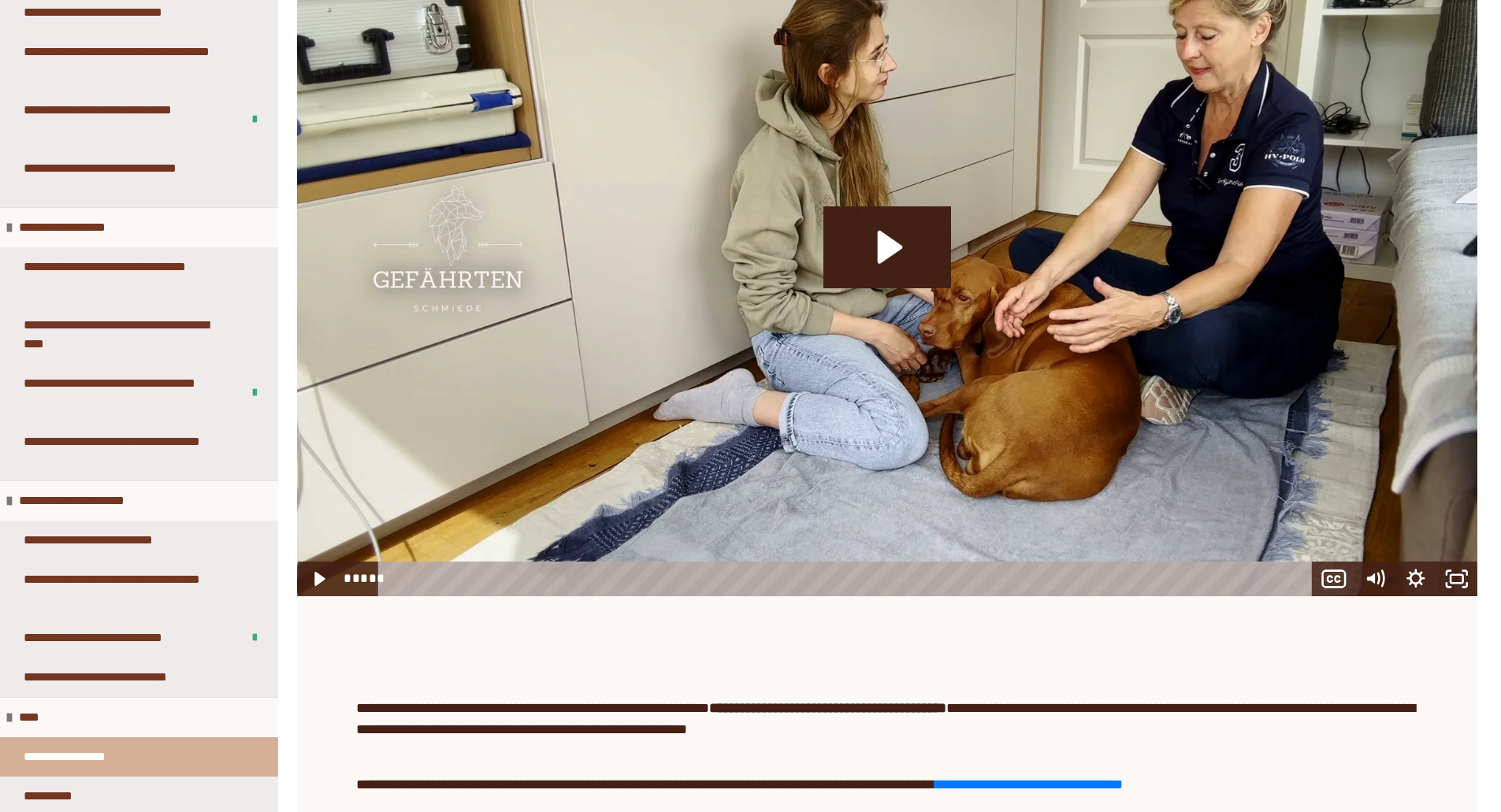 scroll, scrollTop: 486, scrollLeft: 0, axis: vertical 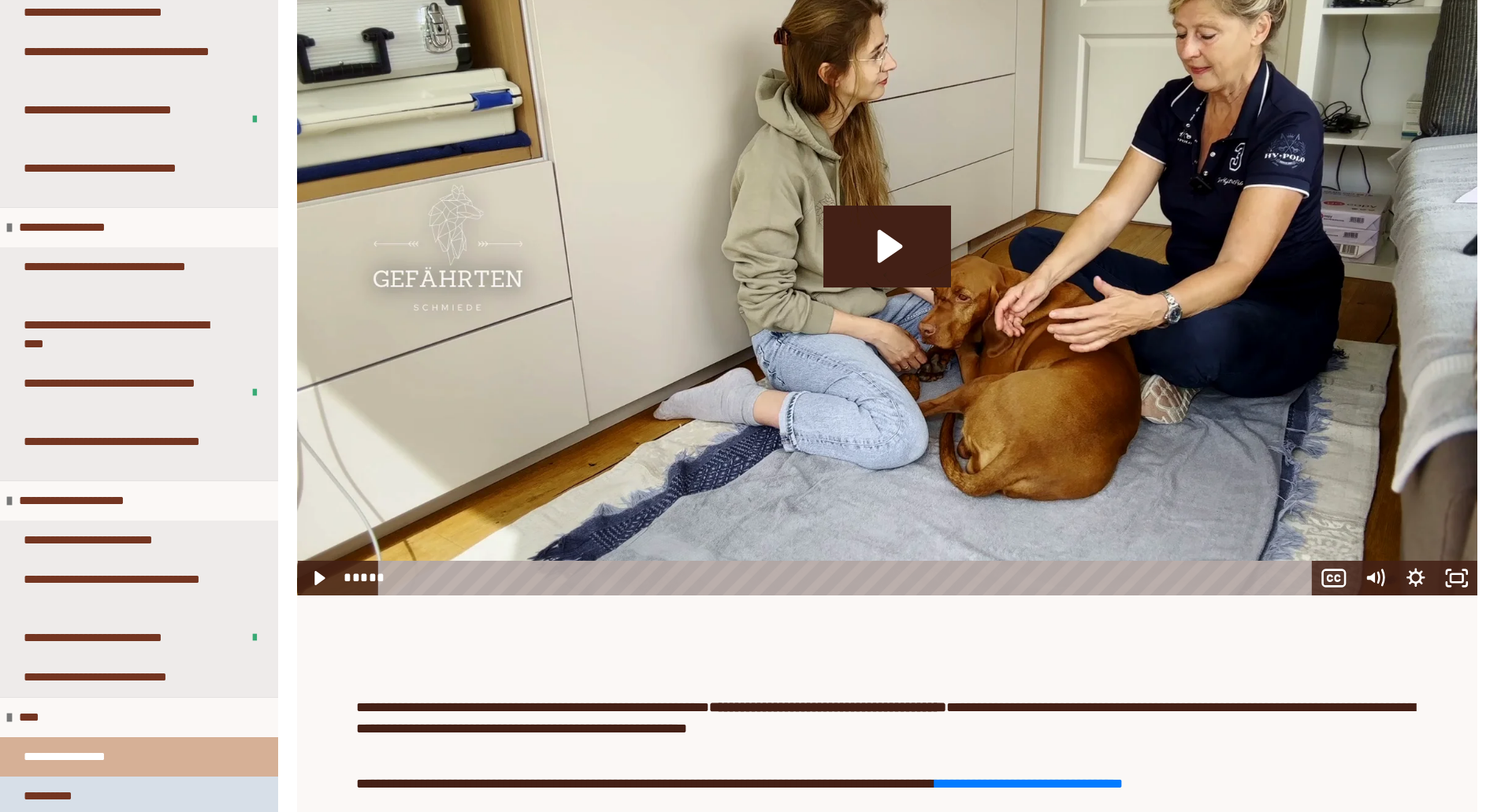 click on "**********" at bounding box center [139, 796] 